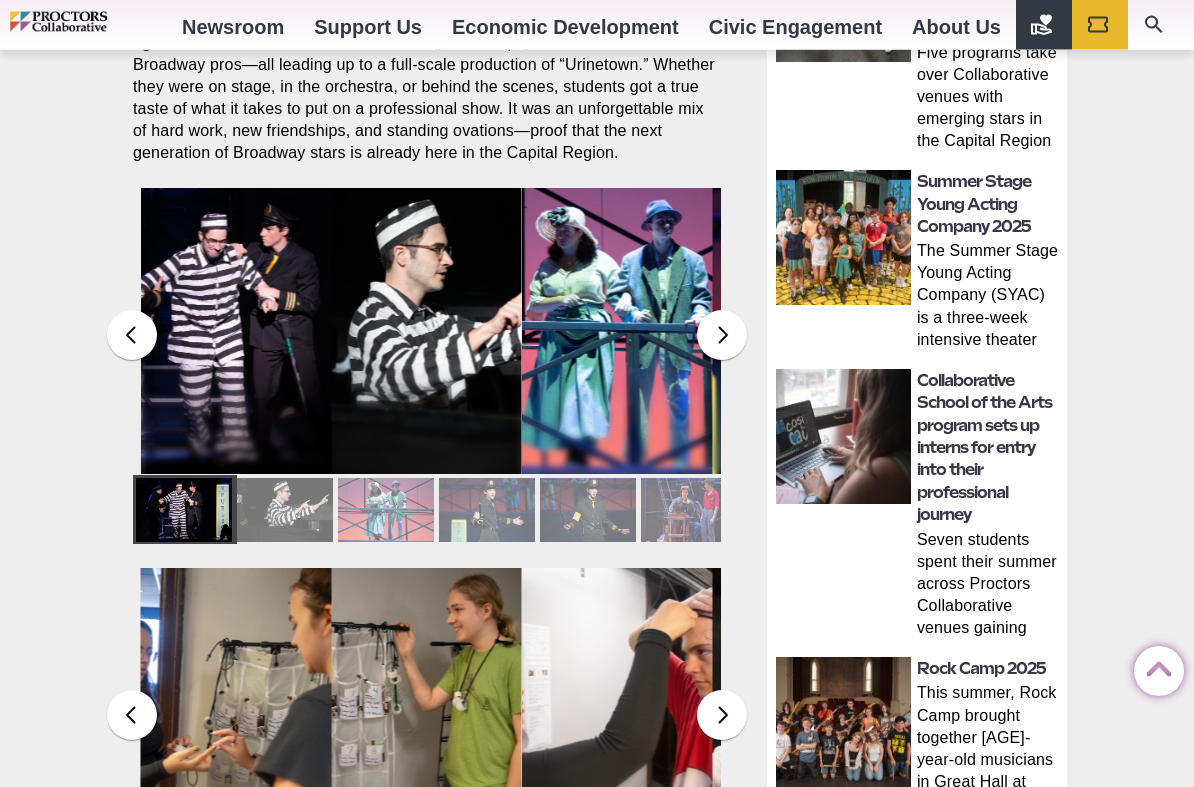 scroll, scrollTop: 839, scrollLeft: 0, axis: vertical 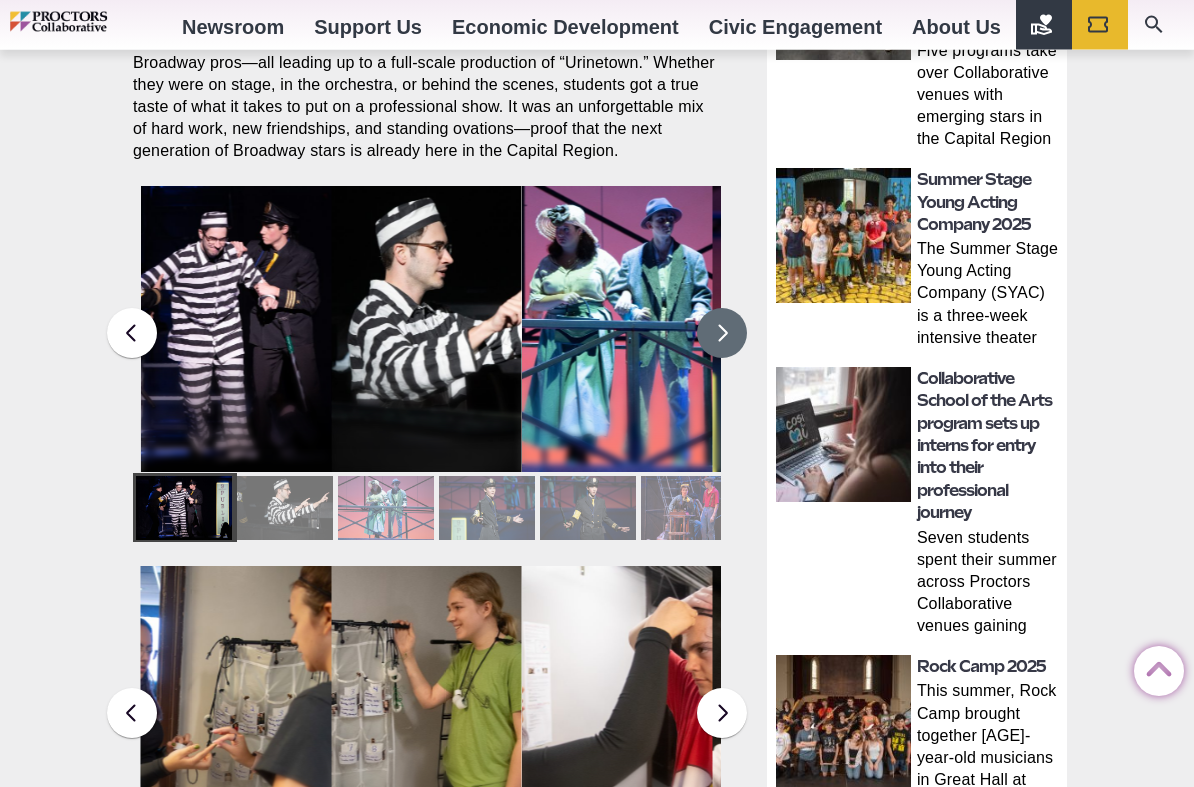 click at bounding box center [722, 334] 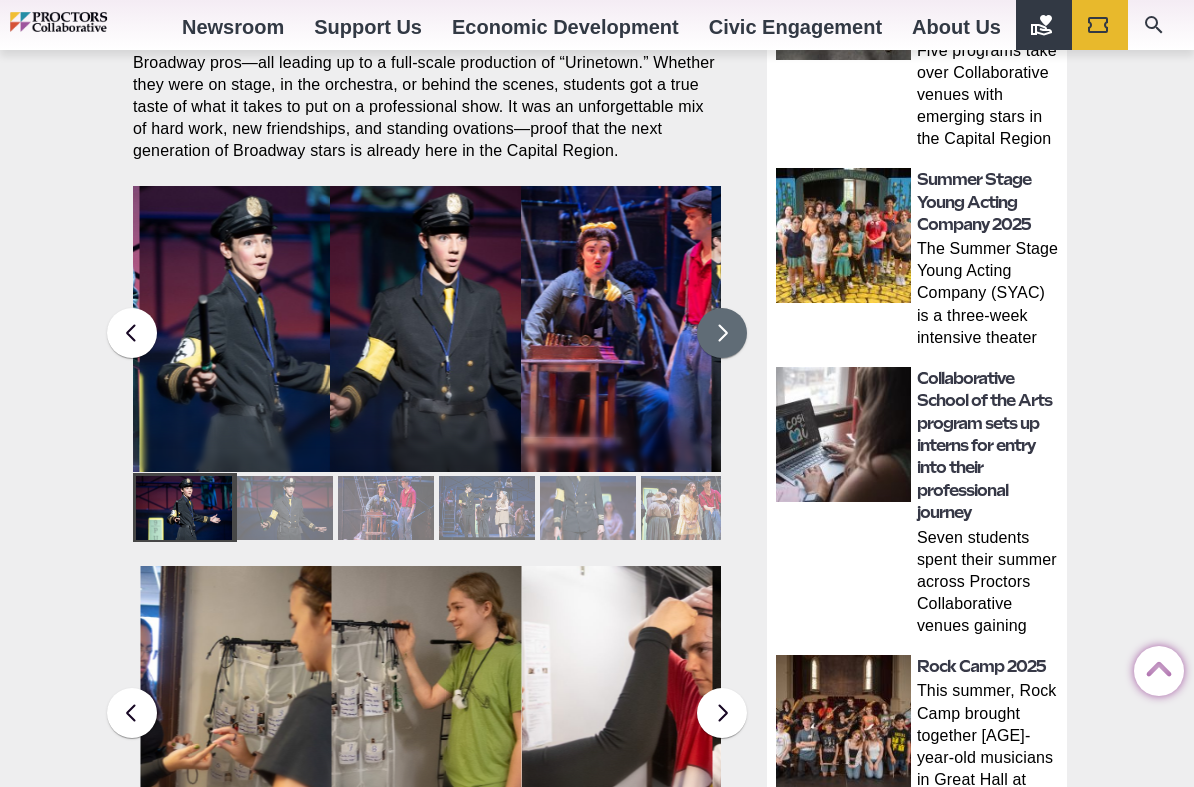click on "Proctors
theREP
UPH
Collaborative School of the Arts
All Proctors Collaborative
Donate
Tickets
Search Our Site
Account
Contact
Call Administration
[PHONE]
Newsroom
Newsroom
Photo Galleries
Videos
Press Kit
Support Us
Advertising at Proctors
Corporate partnerships
Memberships (Individuals)" at bounding box center (597, 792) 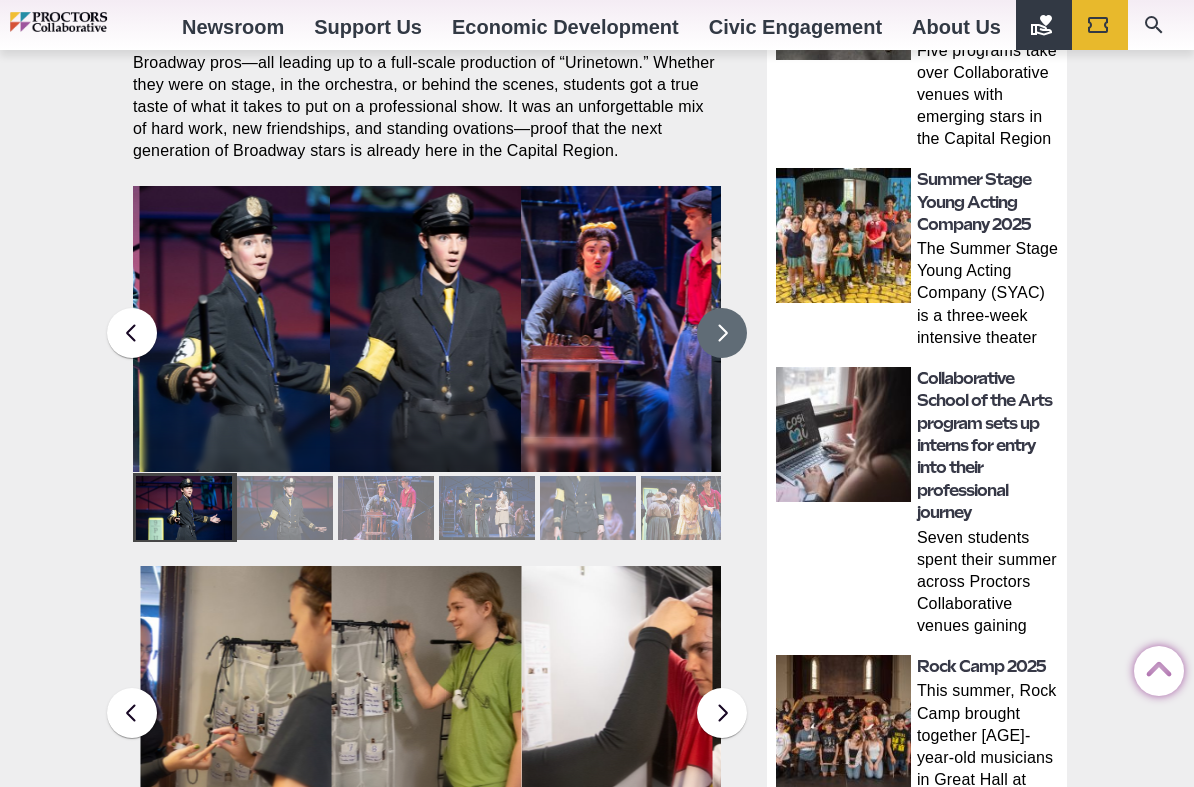 click at bounding box center (722, 333) 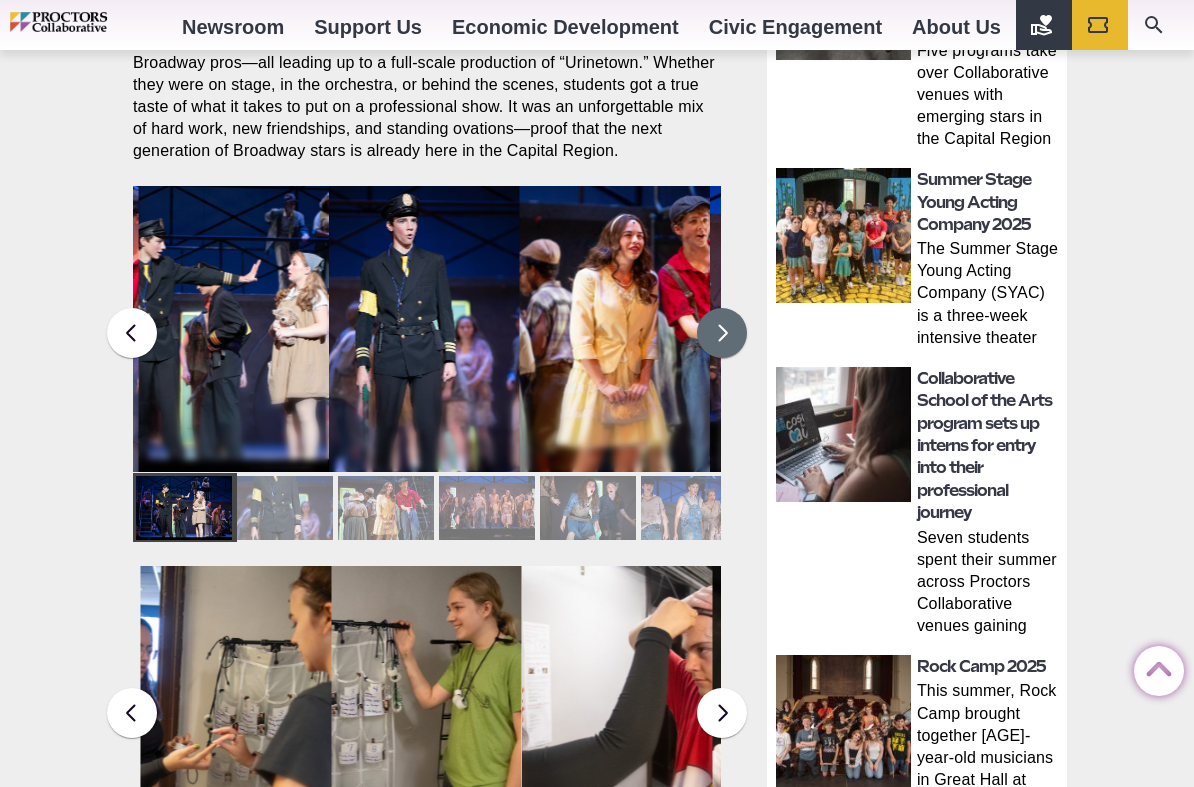 click on "Proctors
theREP
UPH
Collaborative School of the Arts
All Proctors Collaborative
Donate
Tickets
Search Our Site
Account
Contact
Call Administration
[PHONE]
Newsroom
Newsroom
Photo Galleries
Videos
Press Kit
Support Us
Advertising at Proctors
Corporate partnerships
Memberships (Individuals)" at bounding box center (597, 792) 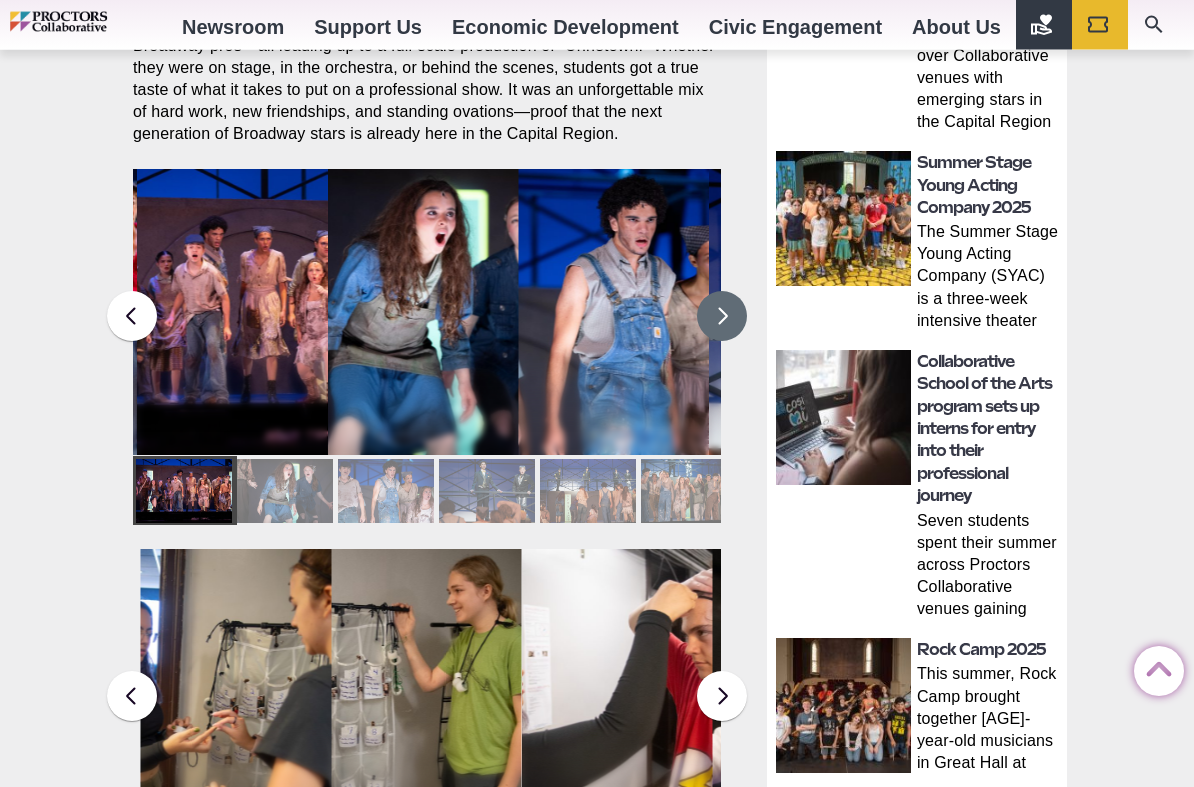 scroll, scrollTop: 860, scrollLeft: 0, axis: vertical 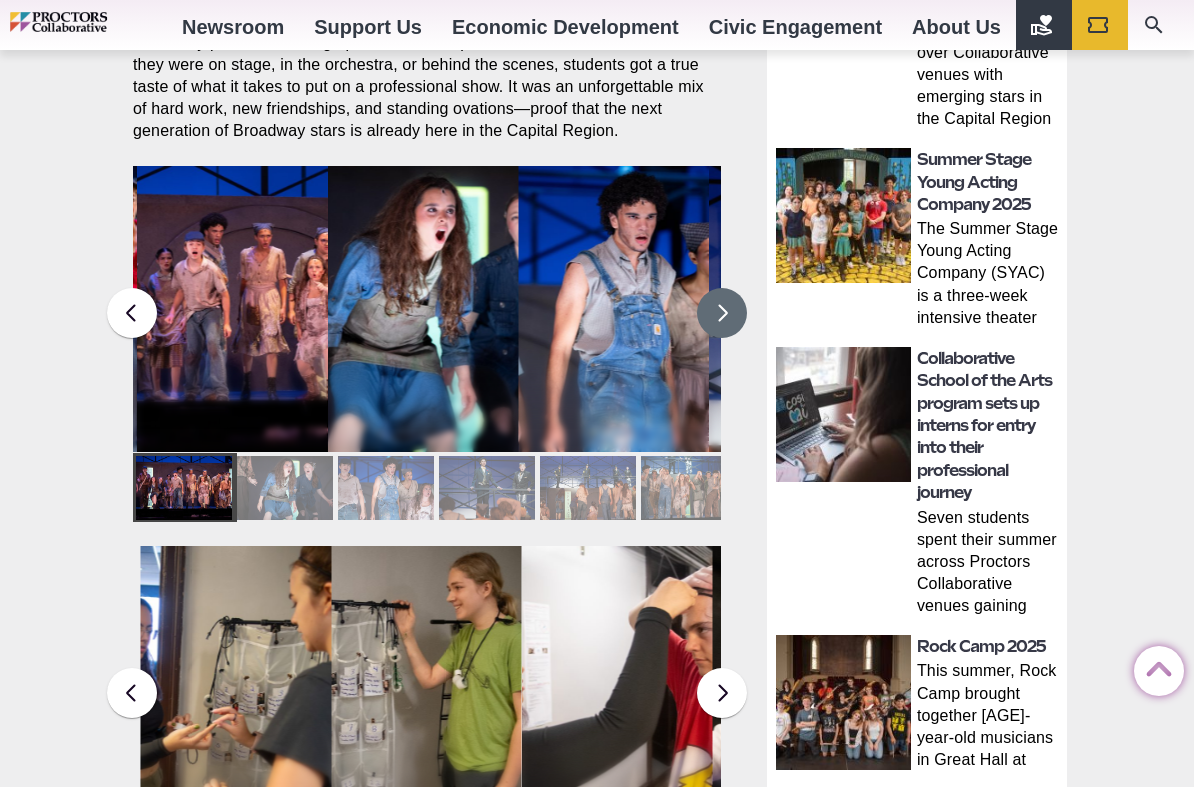 click at bounding box center (722, 313) 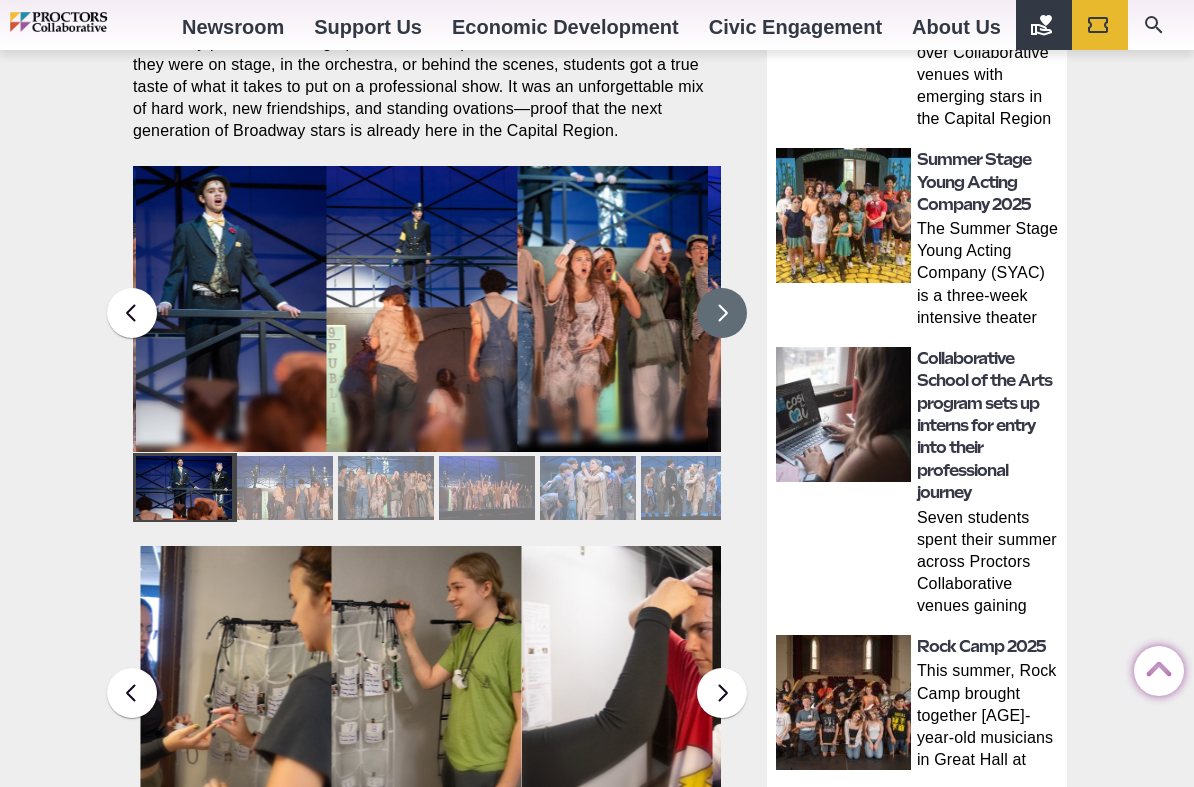 click at bounding box center (722, 313) 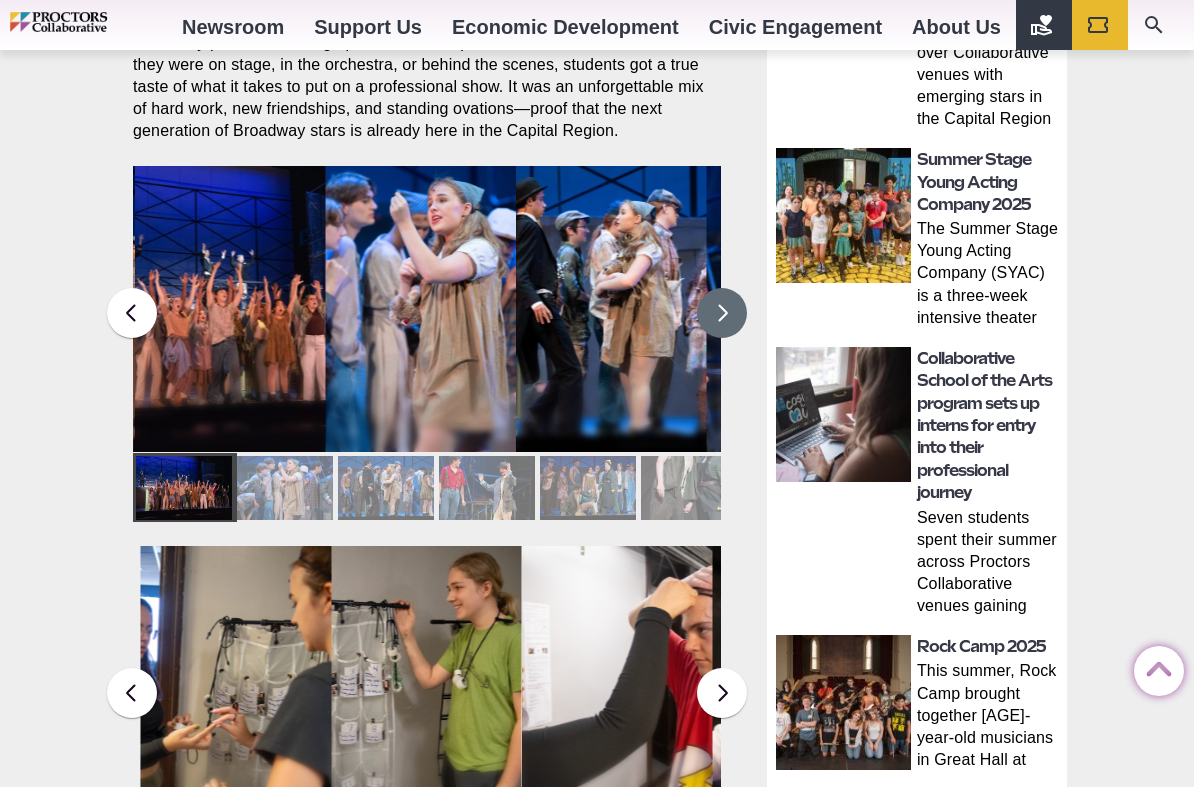 click at bounding box center (722, 313) 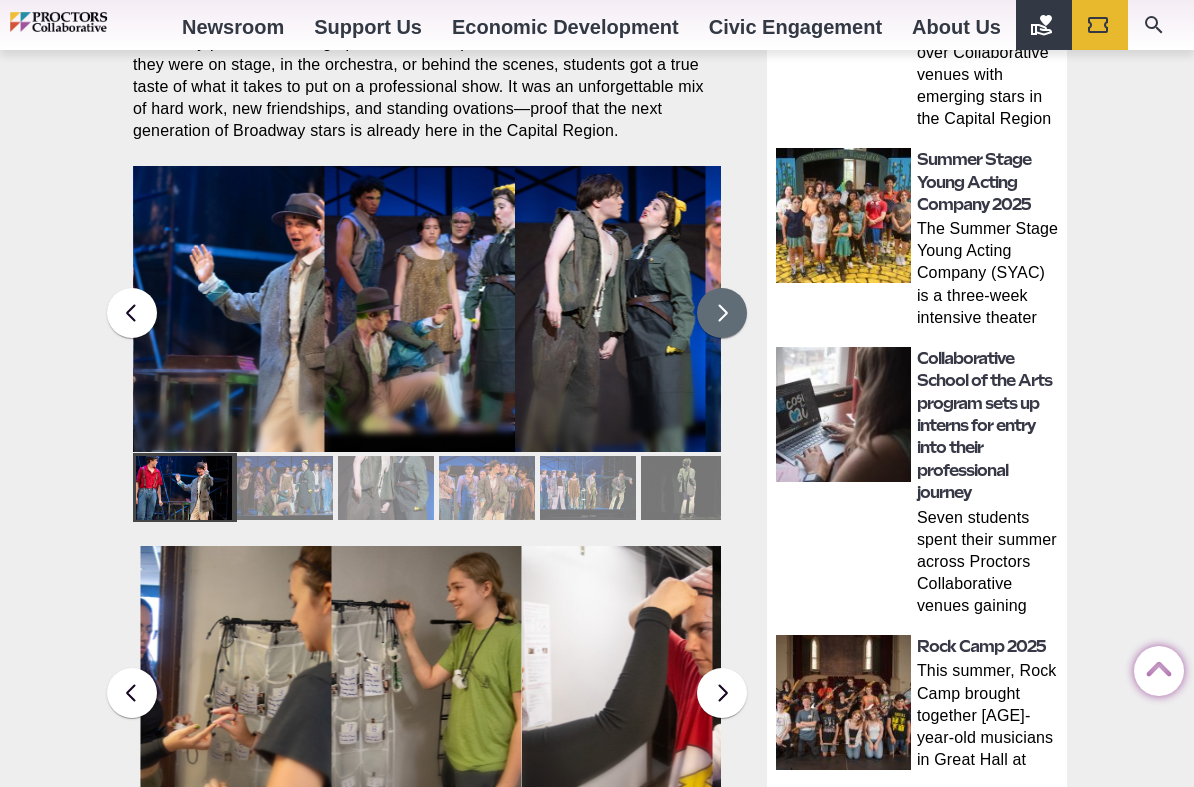 click on "Proctors
theREP
UPH
Collaborative School of the Arts
All Proctors Collaborative
Donate
Tickets
Search Our Site
Account
Contact
Call Administration
[PHONE]
Newsroom
Newsroom
Photo Galleries
Videos
Press Kit
Support Us
Advertising at Proctors
Corporate partnerships
Memberships (Individuals)" at bounding box center (597, 772) 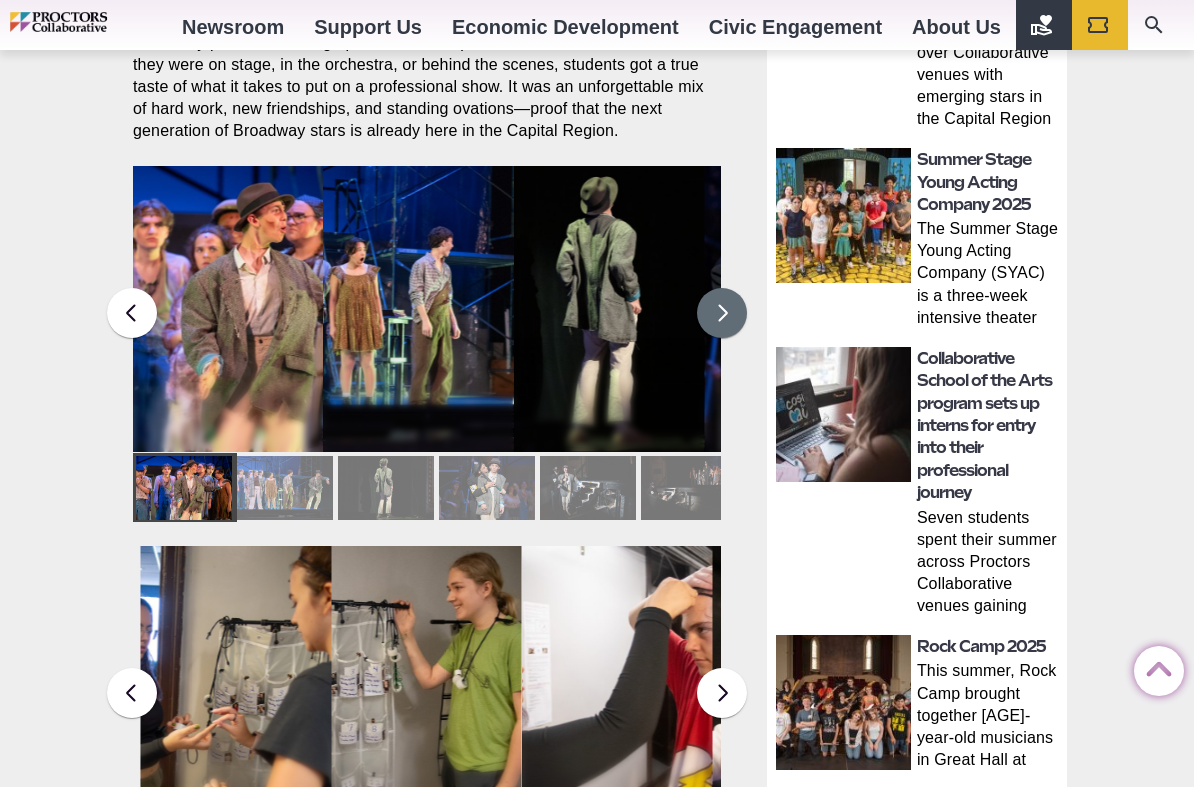 click on "Proctors
theREP
UPH
Collaborative School of the Arts
All Proctors Collaborative
Donate
Tickets
Search Our Site
Account
Contact
Call Administration
[PHONE]
Newsroom
Newsroom
Photo Galleries
Videos
Press Kit
Support Us
Advertising at Proctors
Corporate partnerships
Memberships (Individuals)" at bounding box center (597, 772) 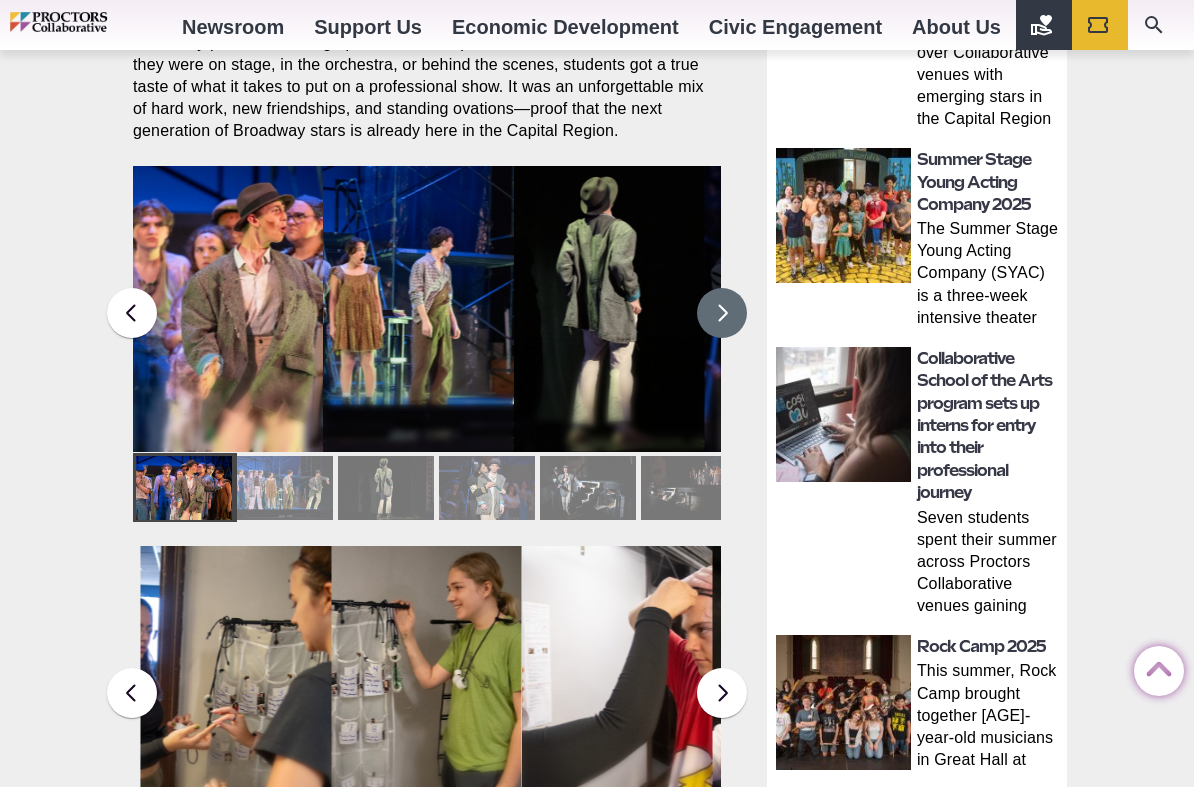click at bounding box center (722, 313) 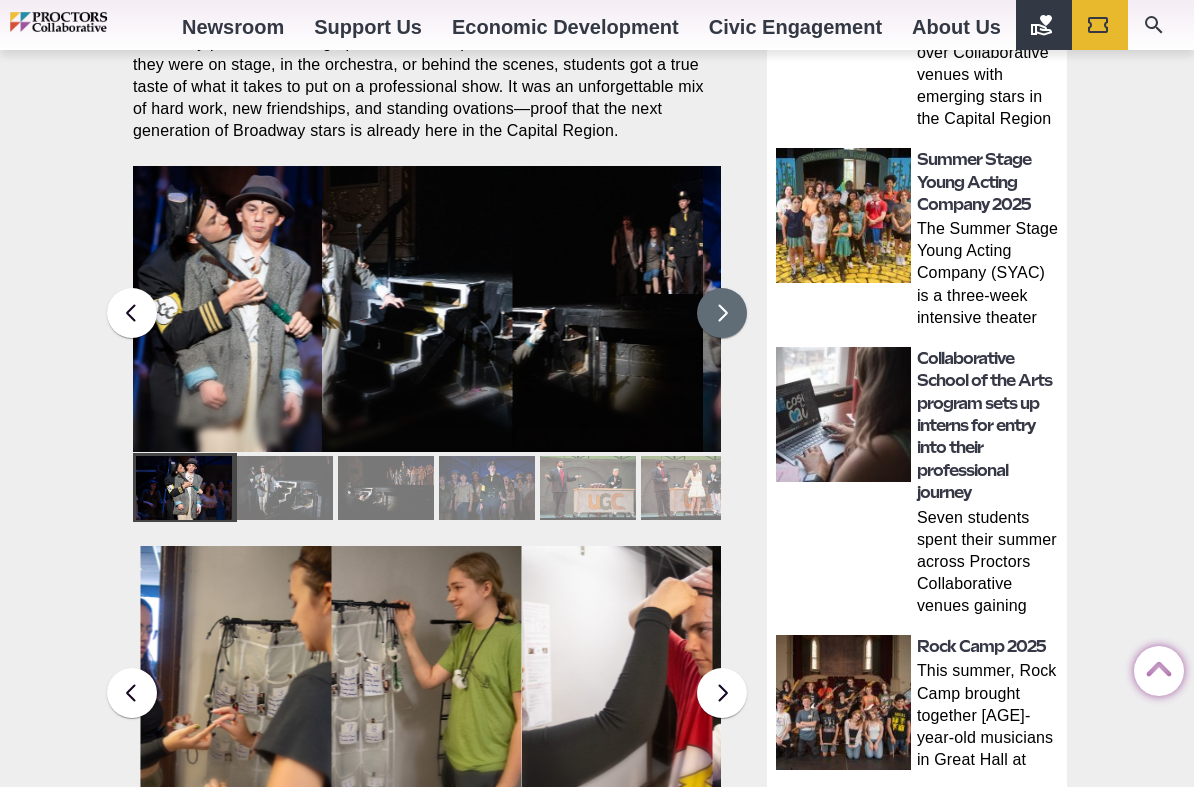 click on "Proctors
theREP
UPH
Collaborative School of the Arts
All Proctors Collaborative
Donate
Tickets
Search Our Site
Account
Contact
Call Administration
[PHONE]
Newsroom
Newsroom
Photo Galleries
Videos
Press Kit
Support Us
Advertising at Proctors
Corporate partnerships
Memberships (Individuals)" at bounding box center [597, 772] 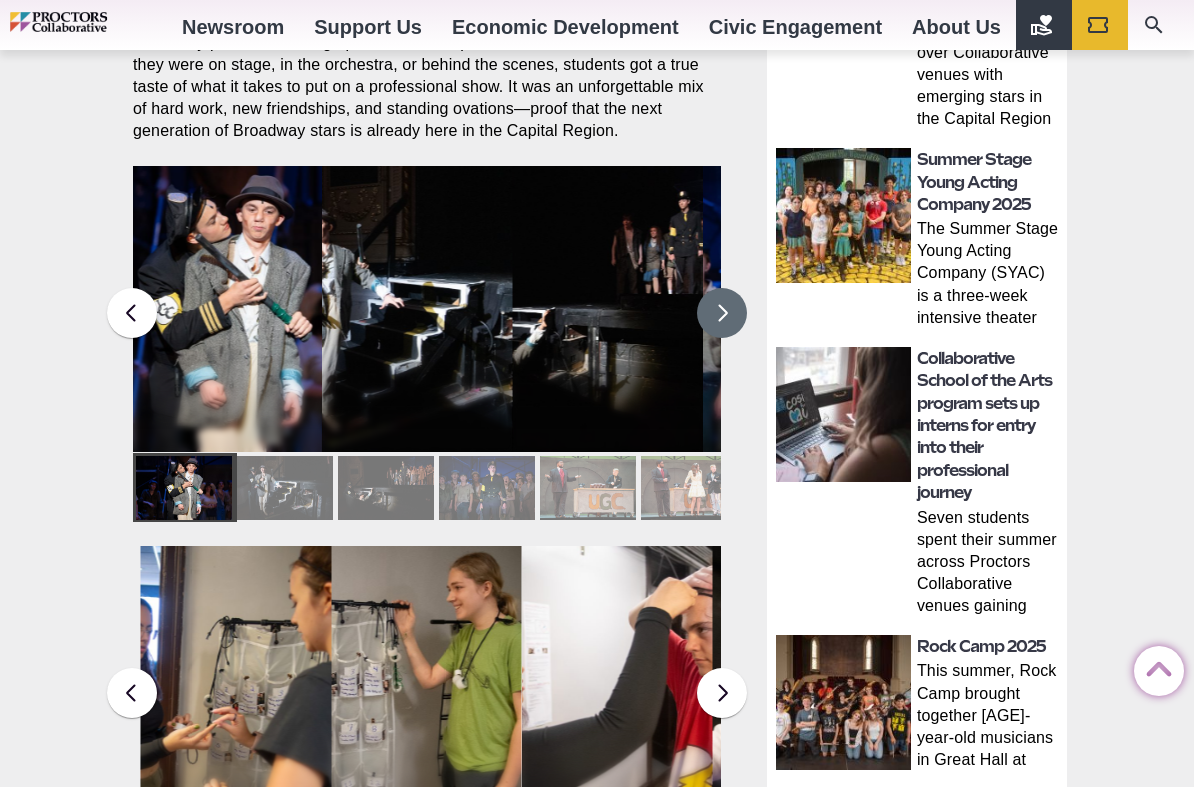 click at bounding box center (722, 313) 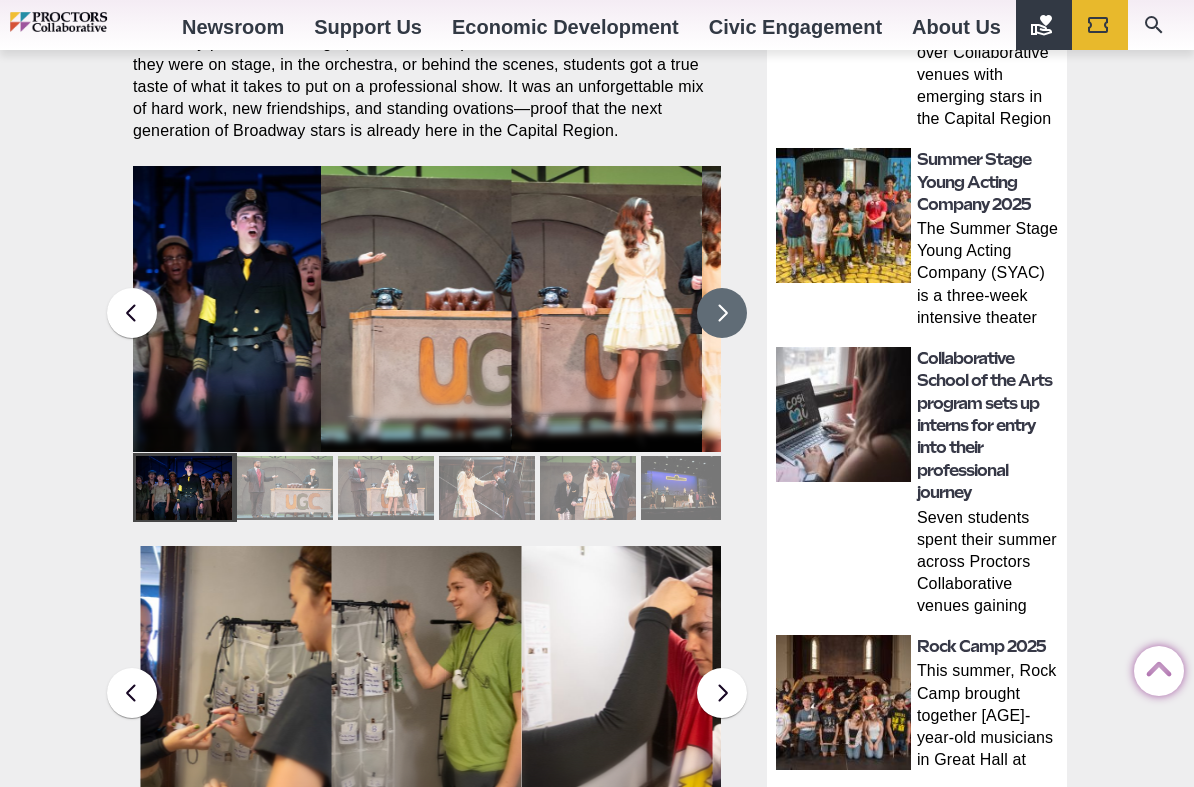 click at bounding box center [722, 313] 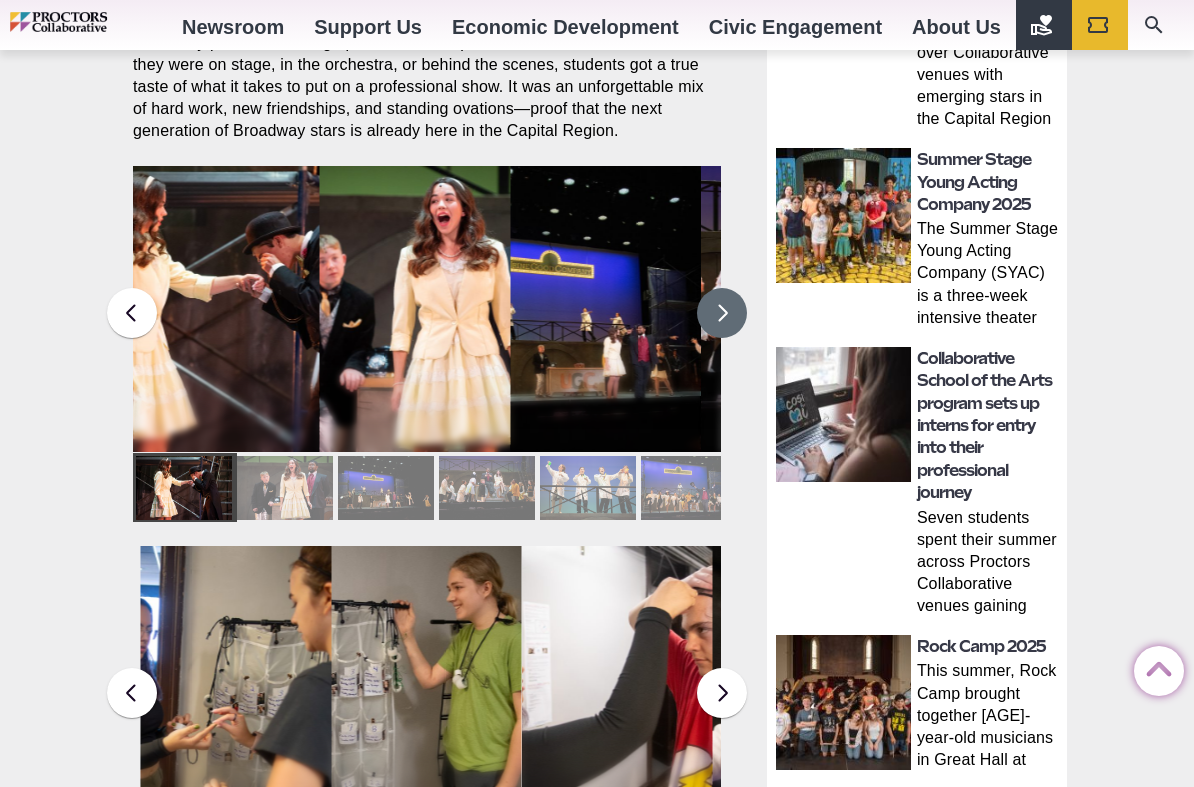 click at bounding box center (722, 313) 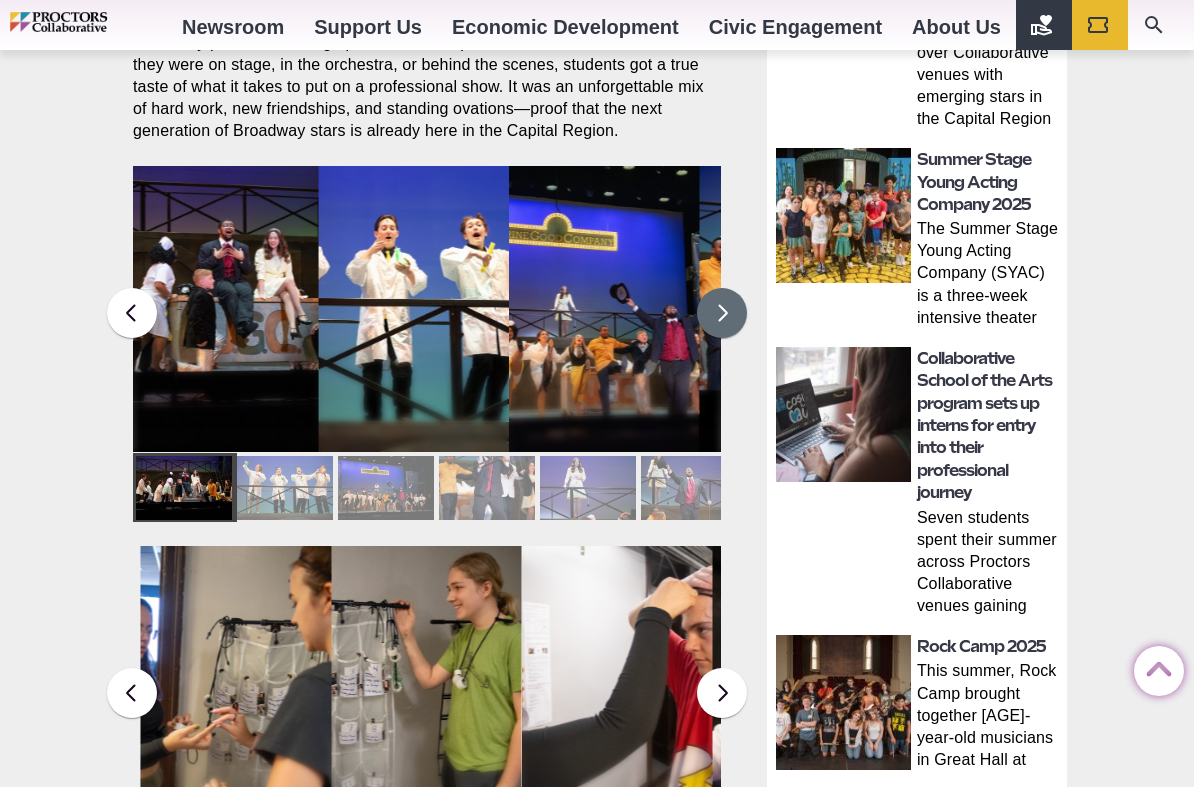 click on "Proctors
theREP
UPH
Collaborative School of the Arts
All Proctors Collaborative
Donate
Tickets
Search Our Site
Account
Contact
Call Administration
[PHONE]
Newsroom
Newsroom
Photo Galleries
Videos
Press Kit
Support Us
Advertising at Proctors
Corporate partnerships
Memberships (Individuals)" at bounding box center [597, 772] 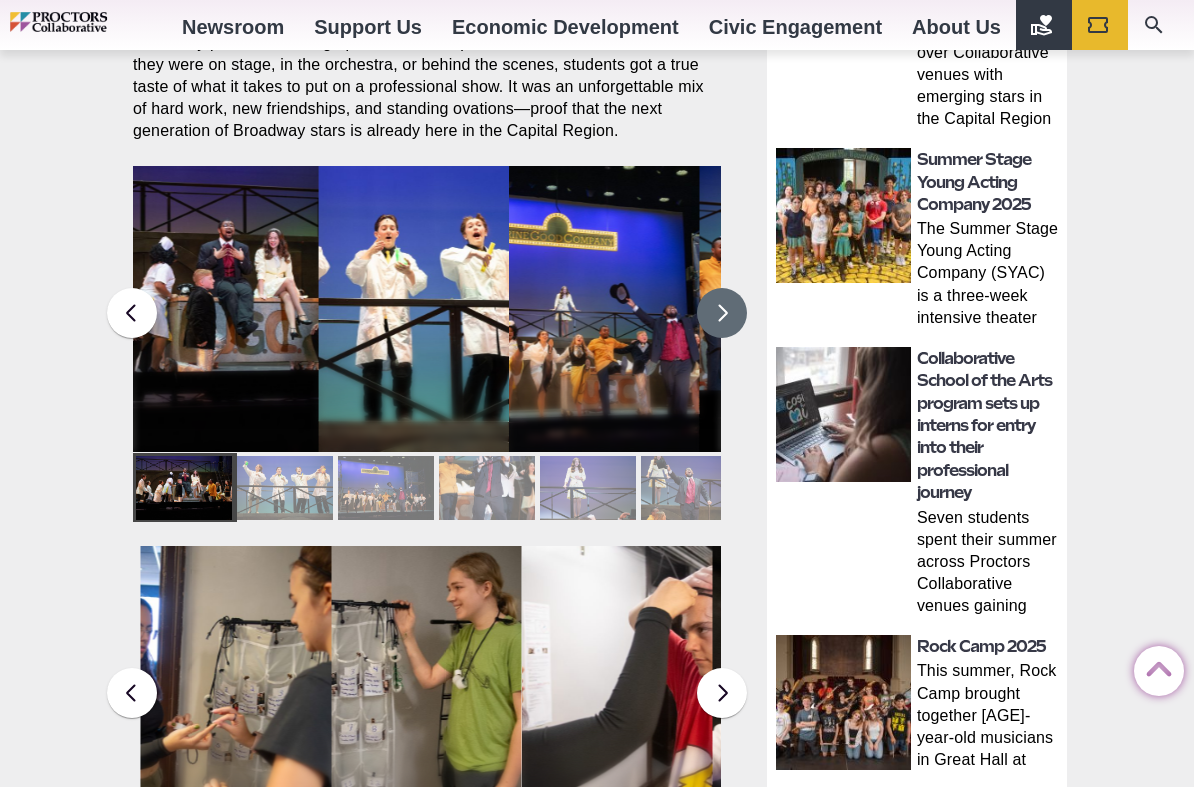click at bounding box center [722, 313] 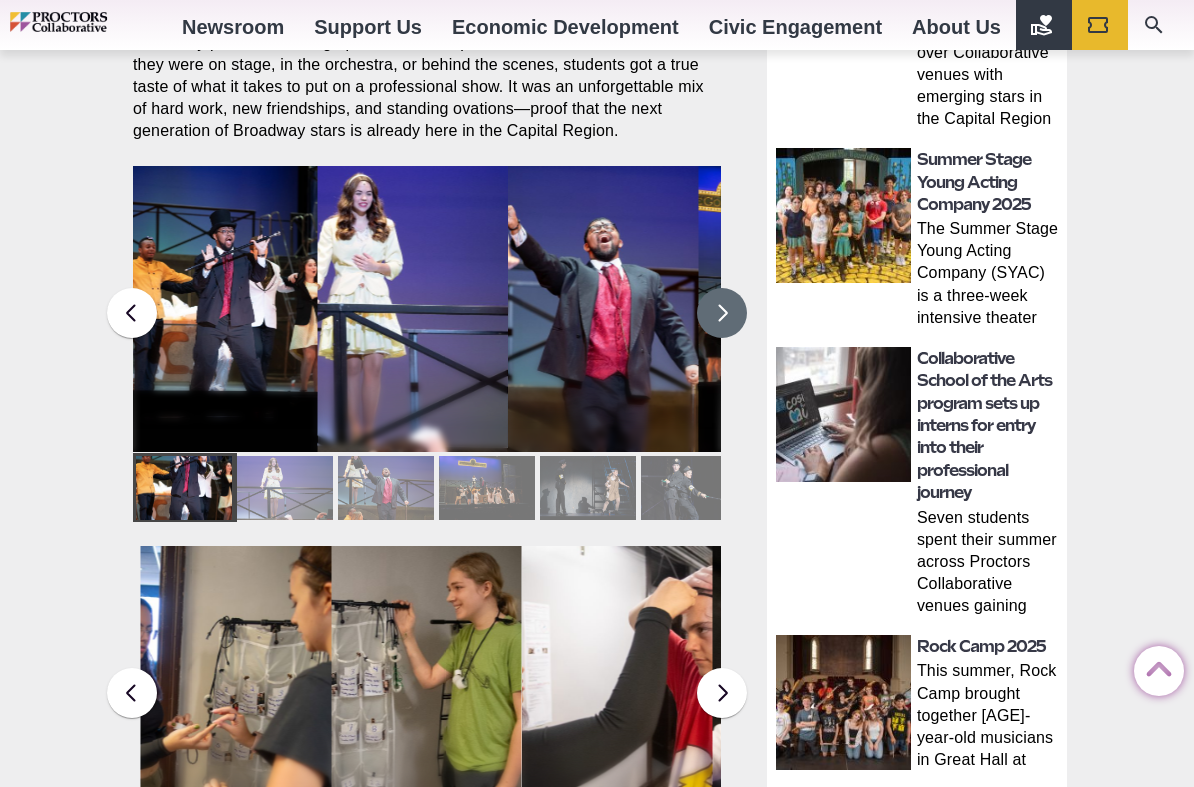 click at bounding box center (722, 313) 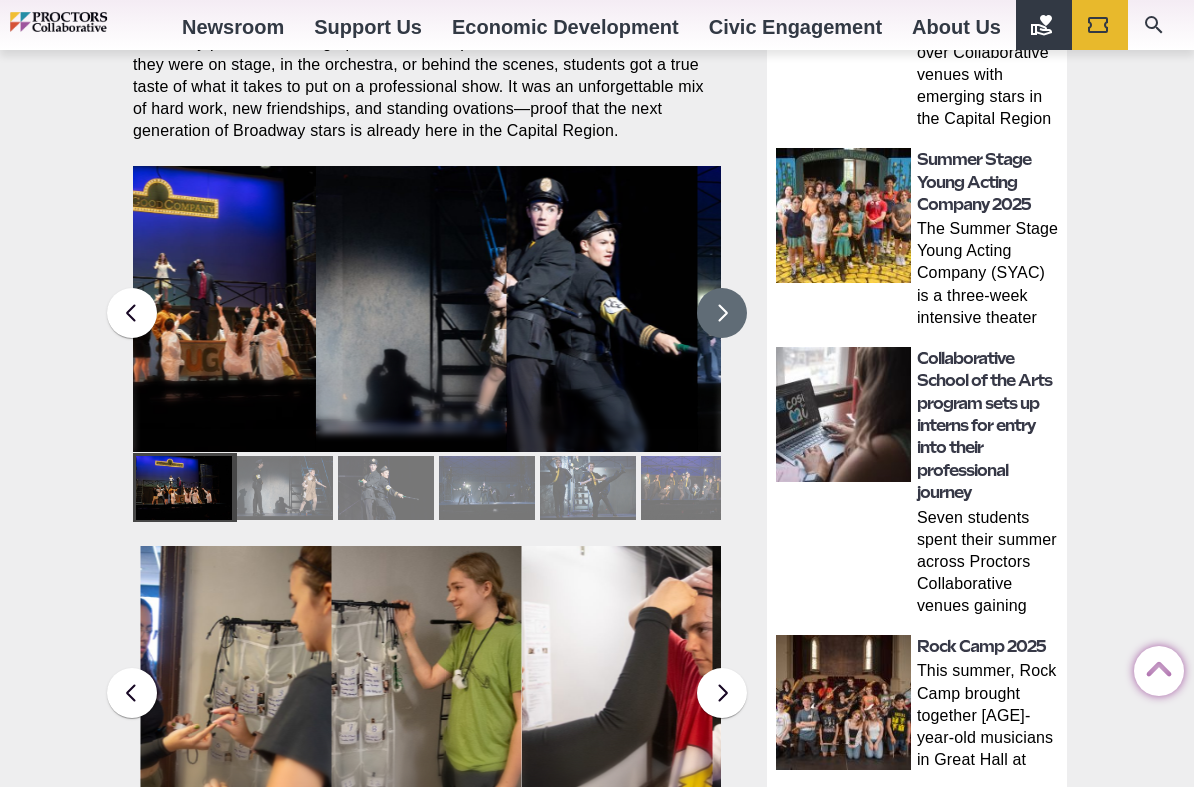 click at bounding box center (722, 313) 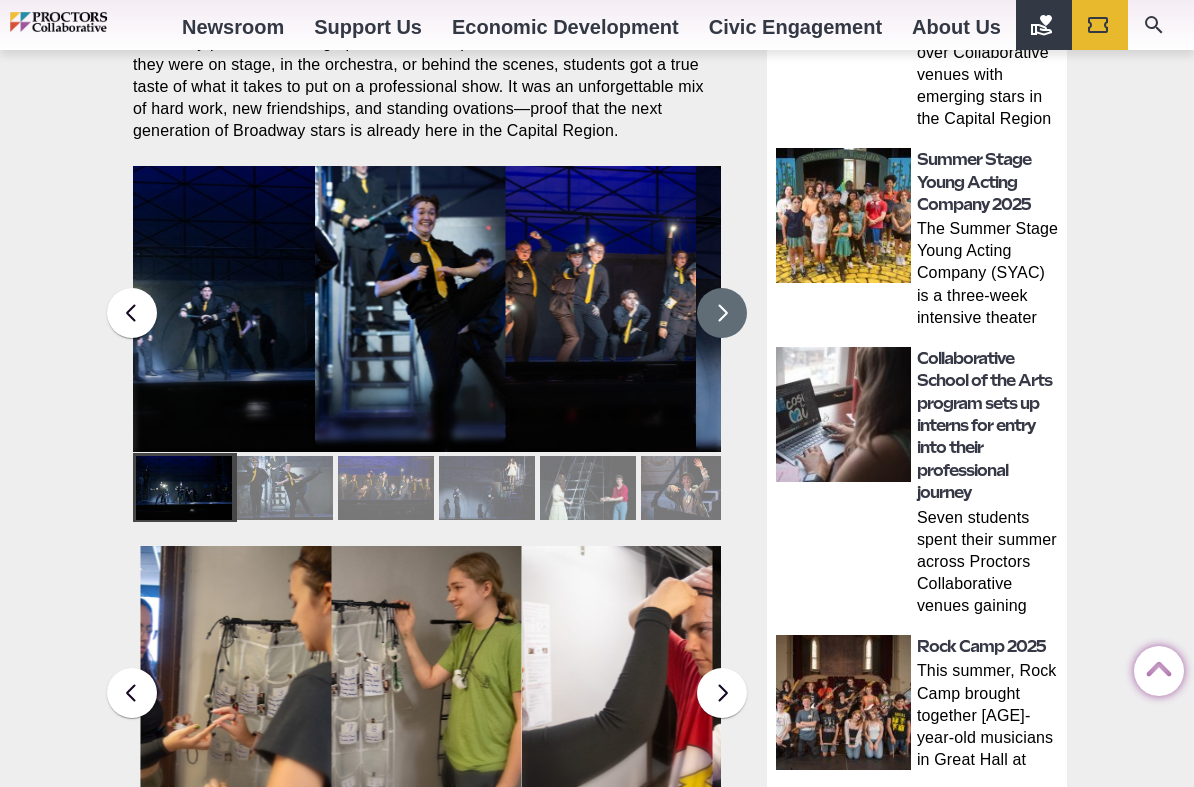 click at bounding box center [722, 313] 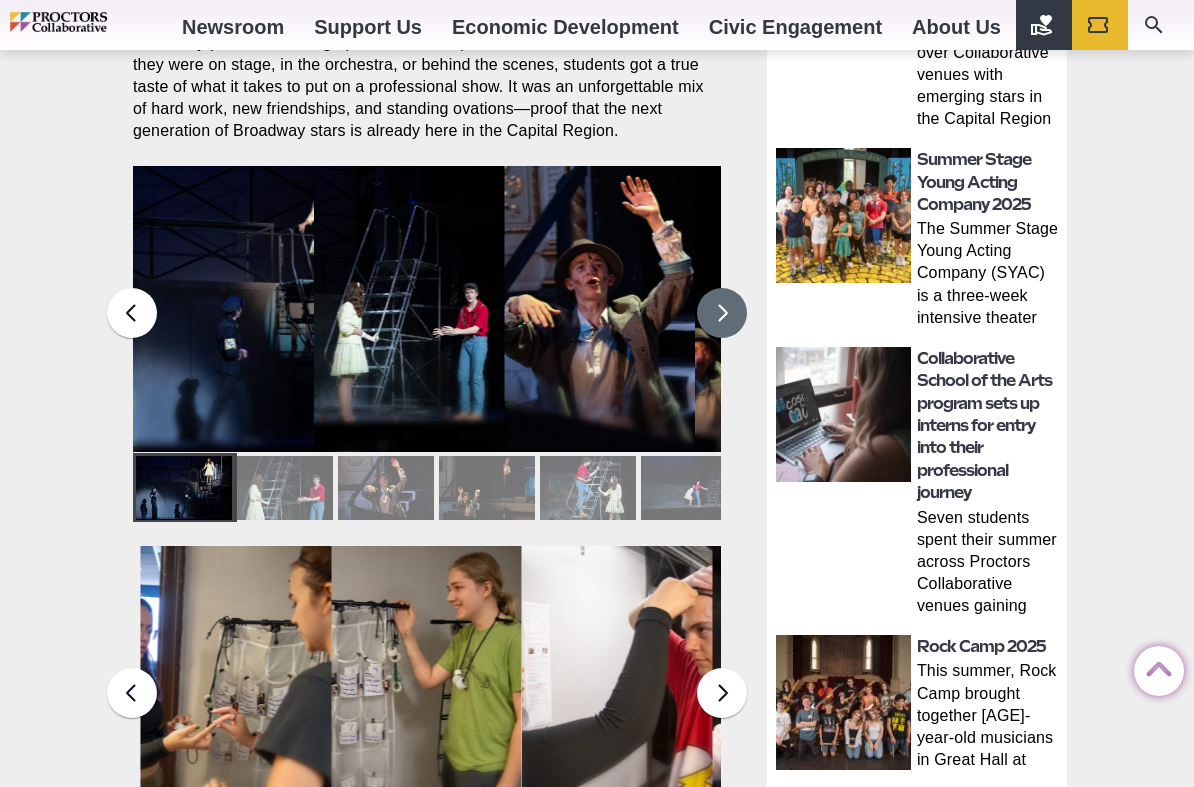 click at bounding box center (722, 313) 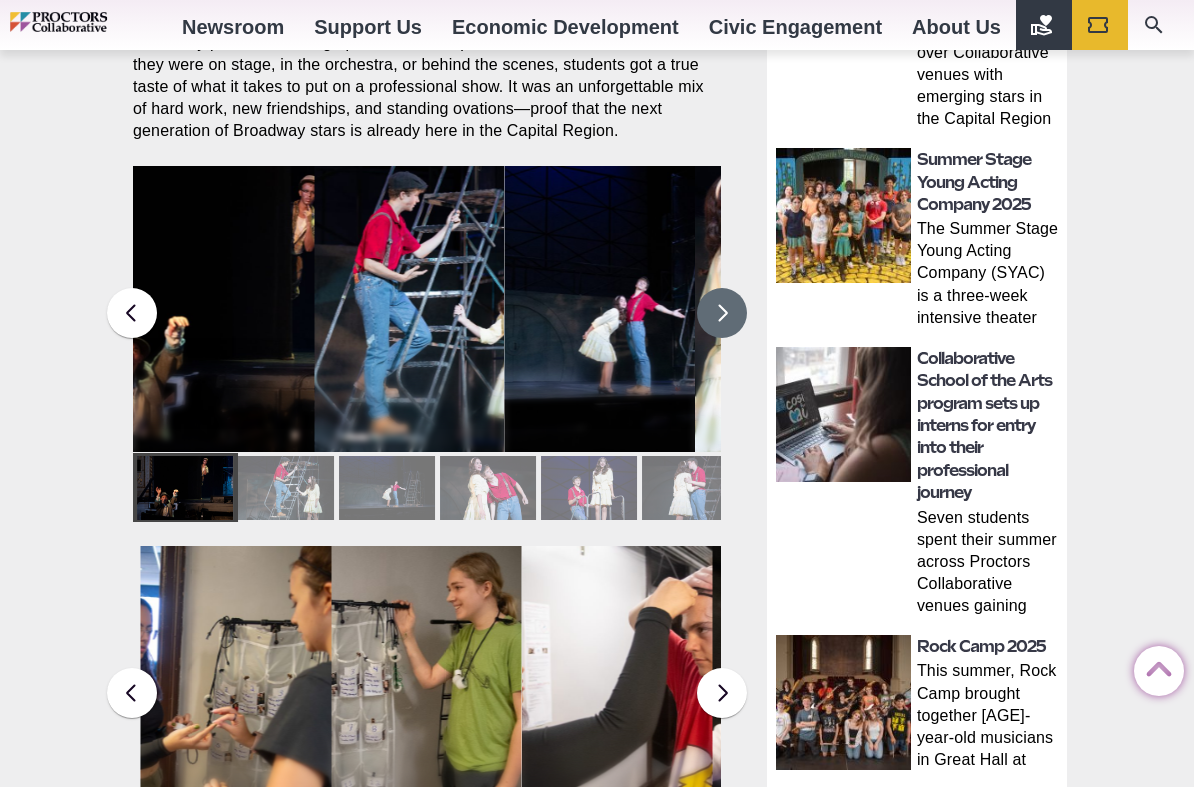 click at bounding box center (722, 313) 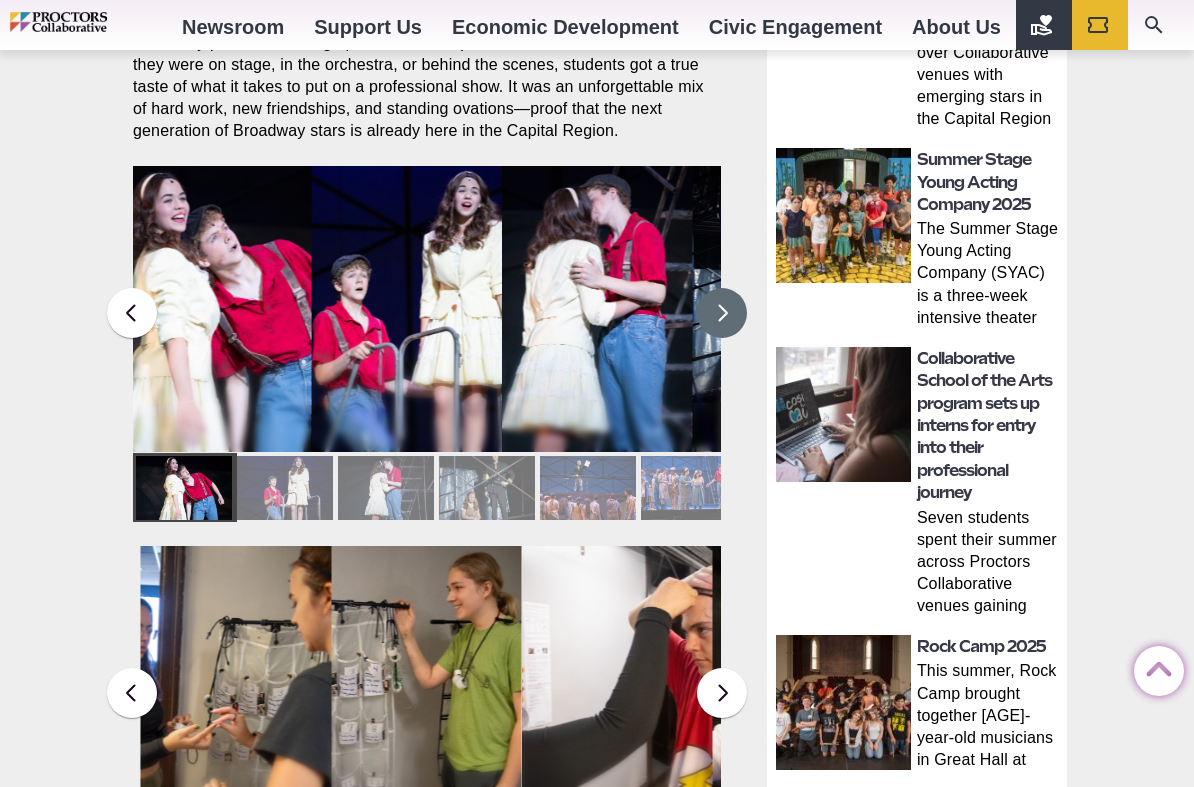 click at bounding box center [722, 313] 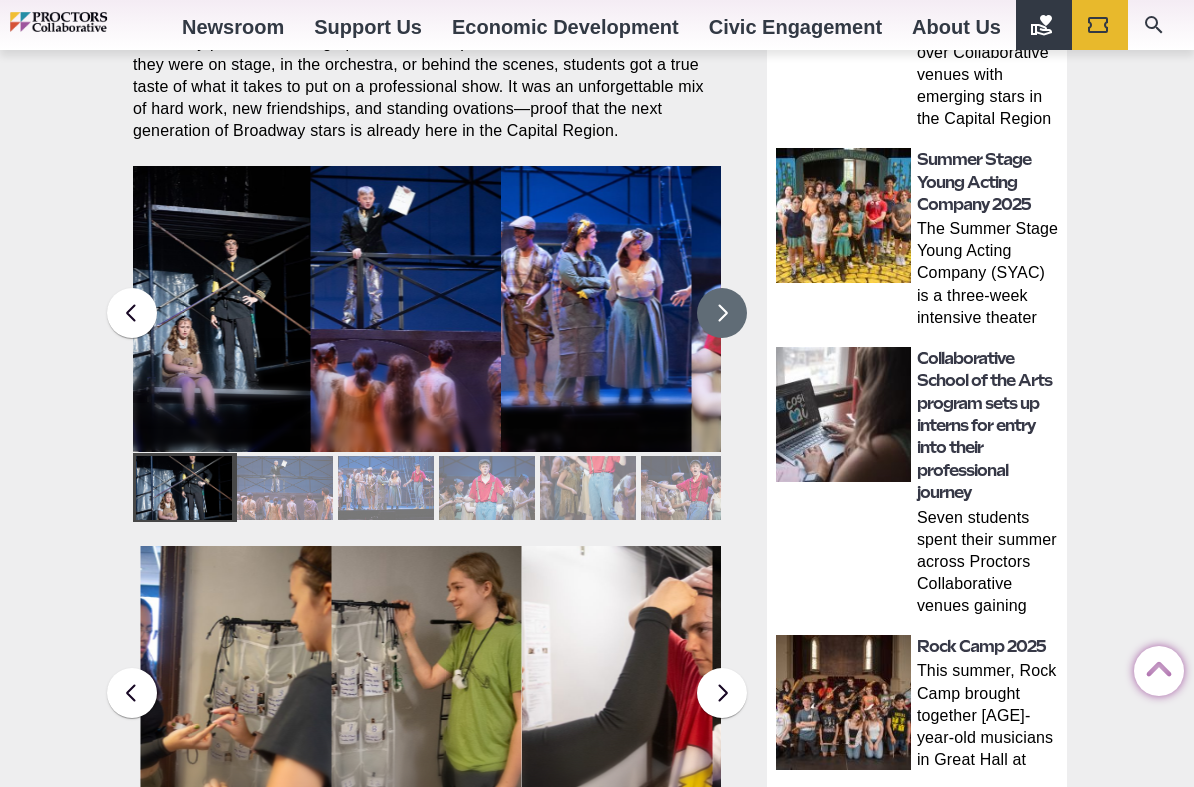 click at bounding box center (722, 313) 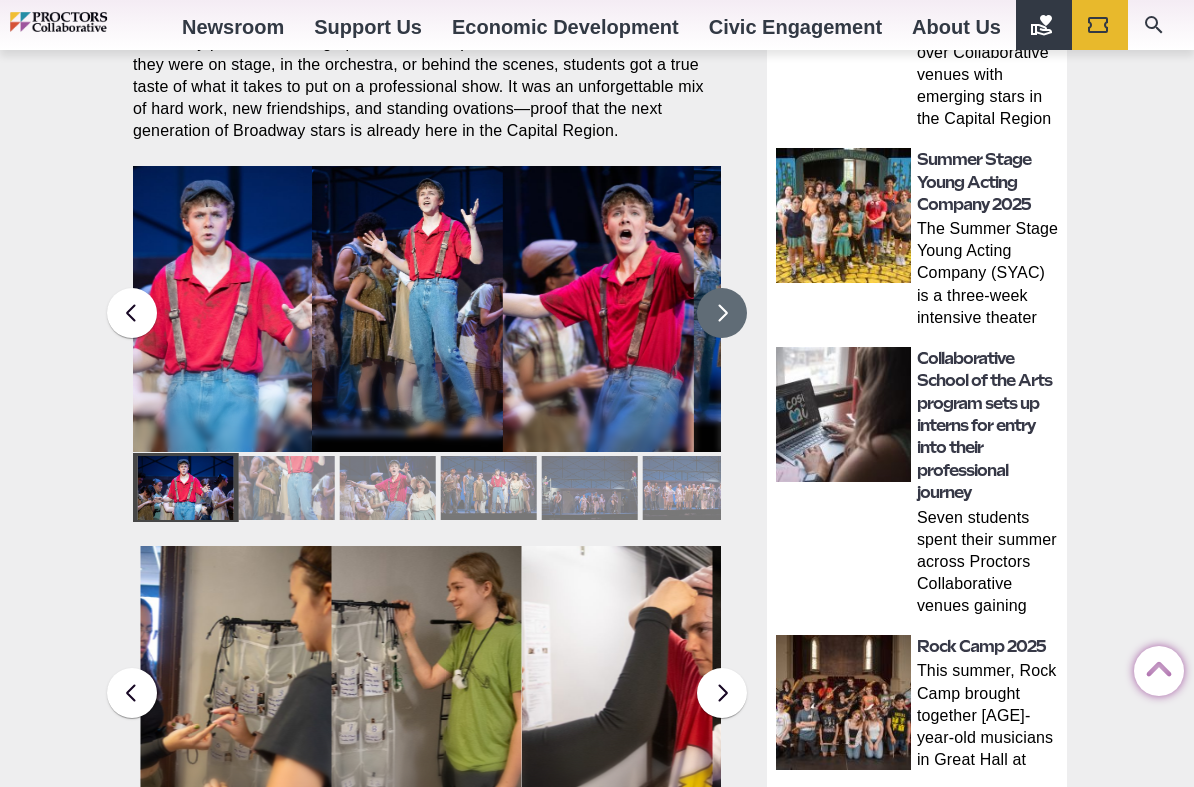 click at bounding box center [722, 313] 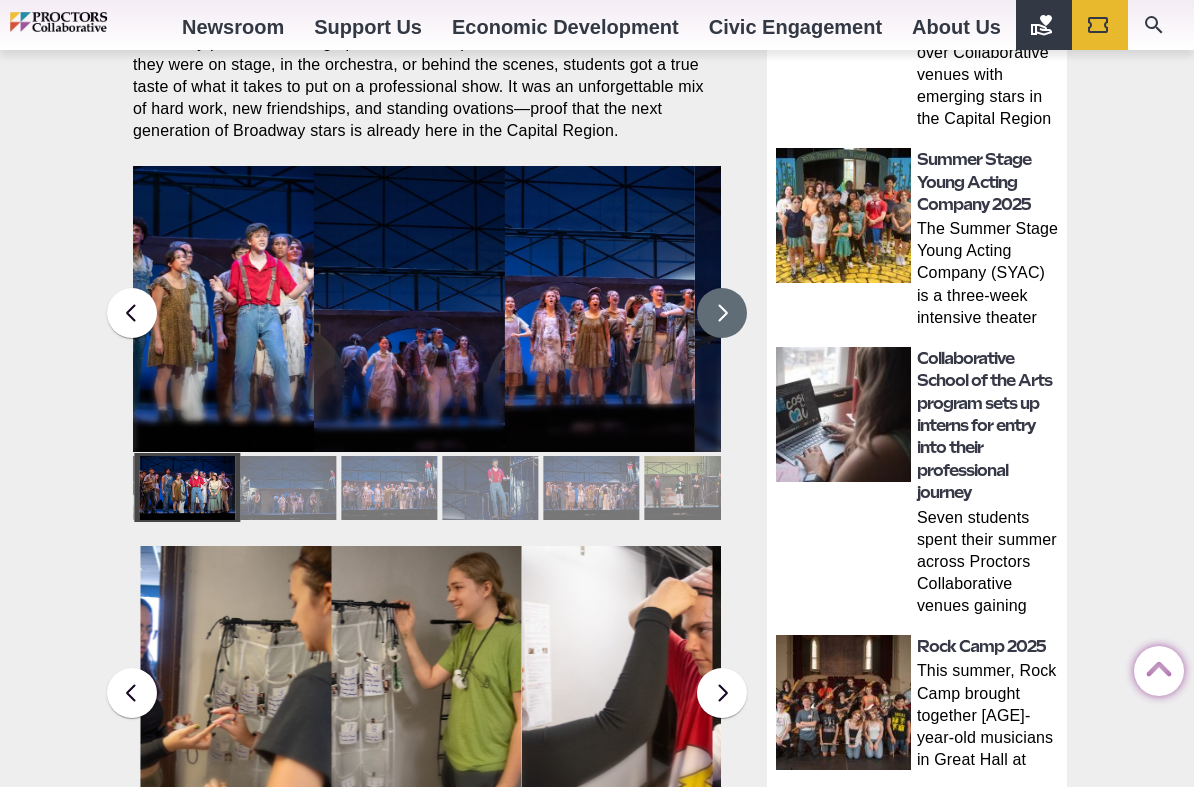 click at bounding box center (722, 313) 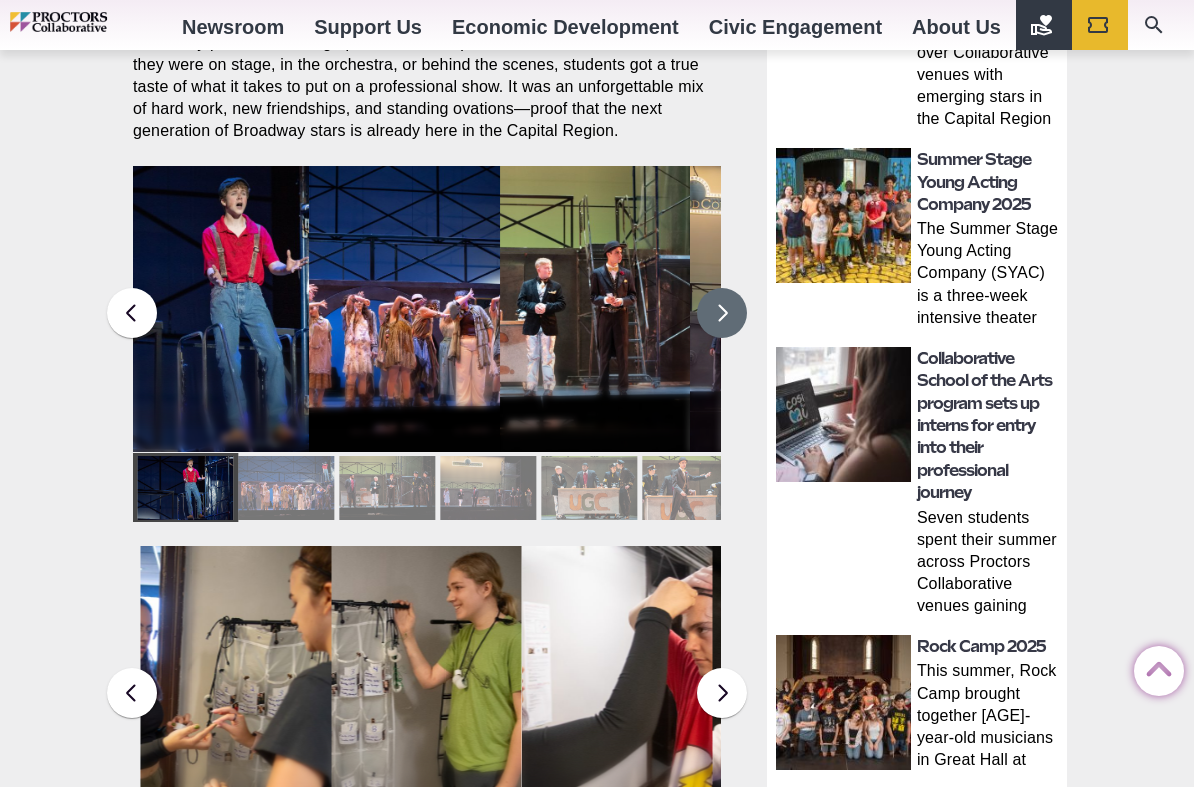 click at bounding box center (722, 313) 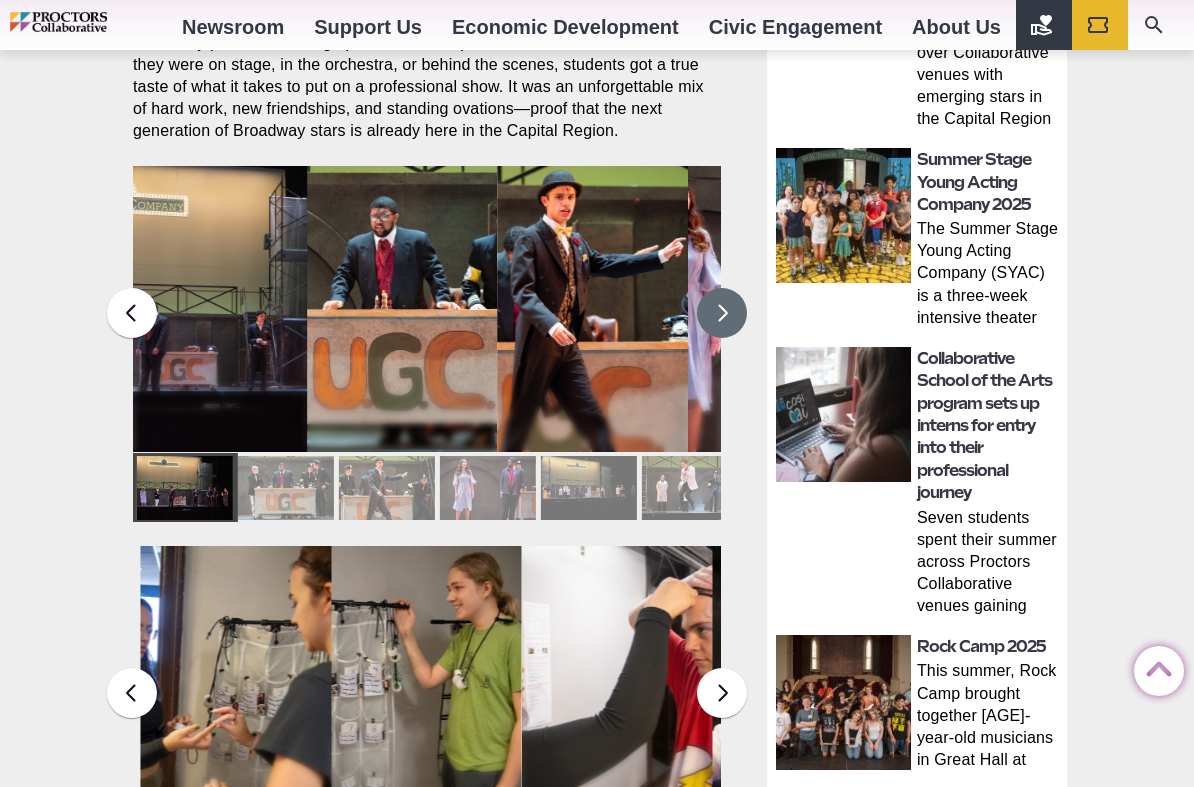 click at bounding box center (722, 313) 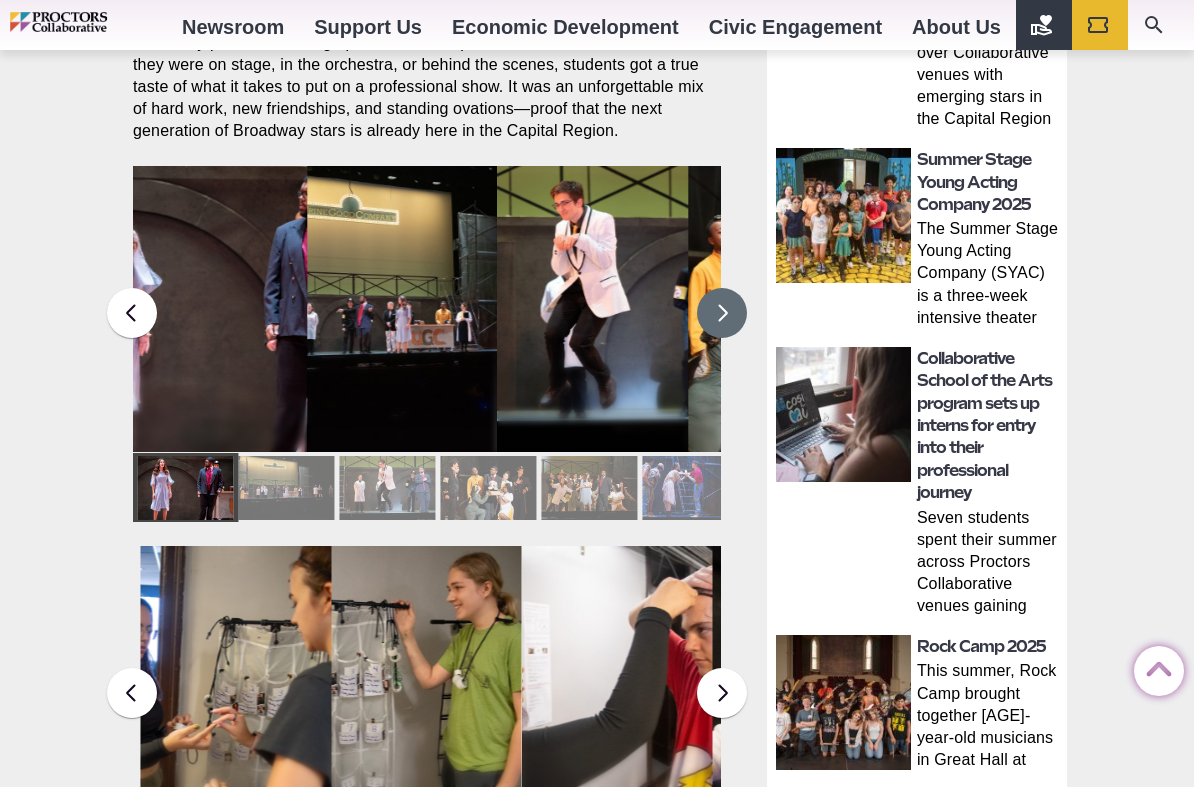 click at bounding box center [722, 313] 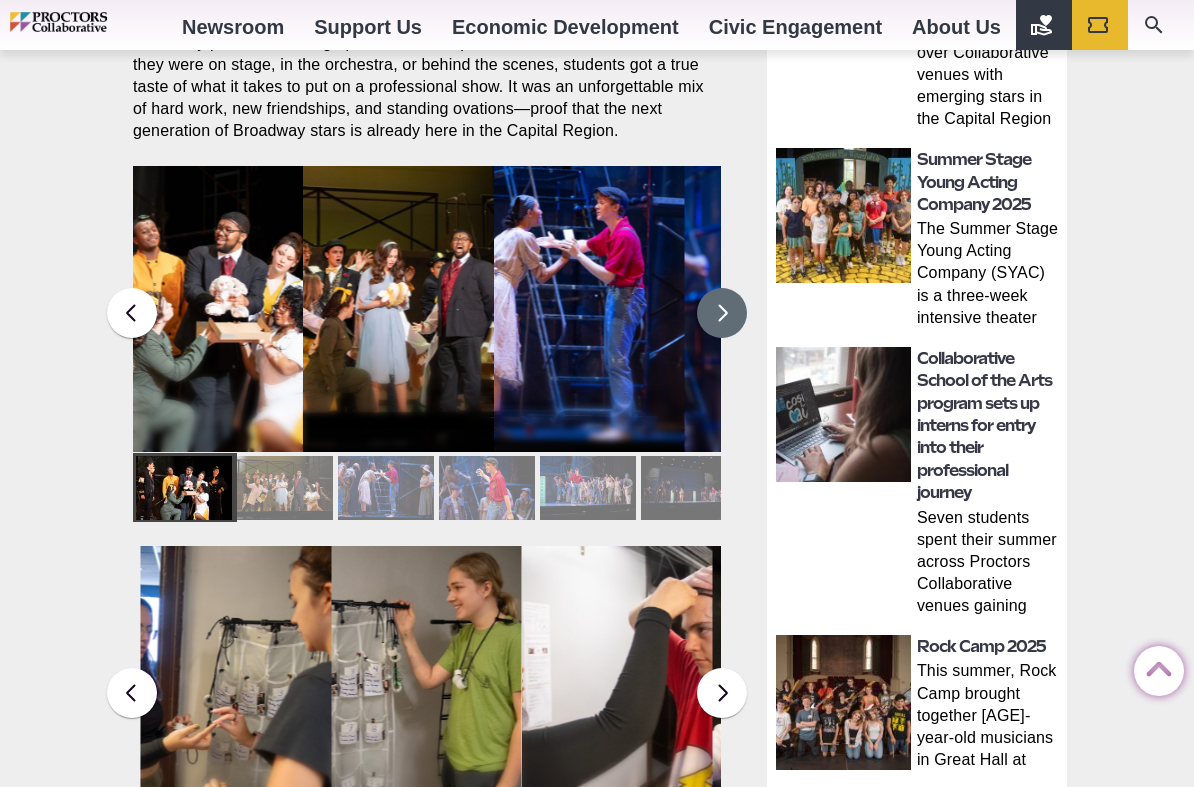 click at bounding box center [722, 313] 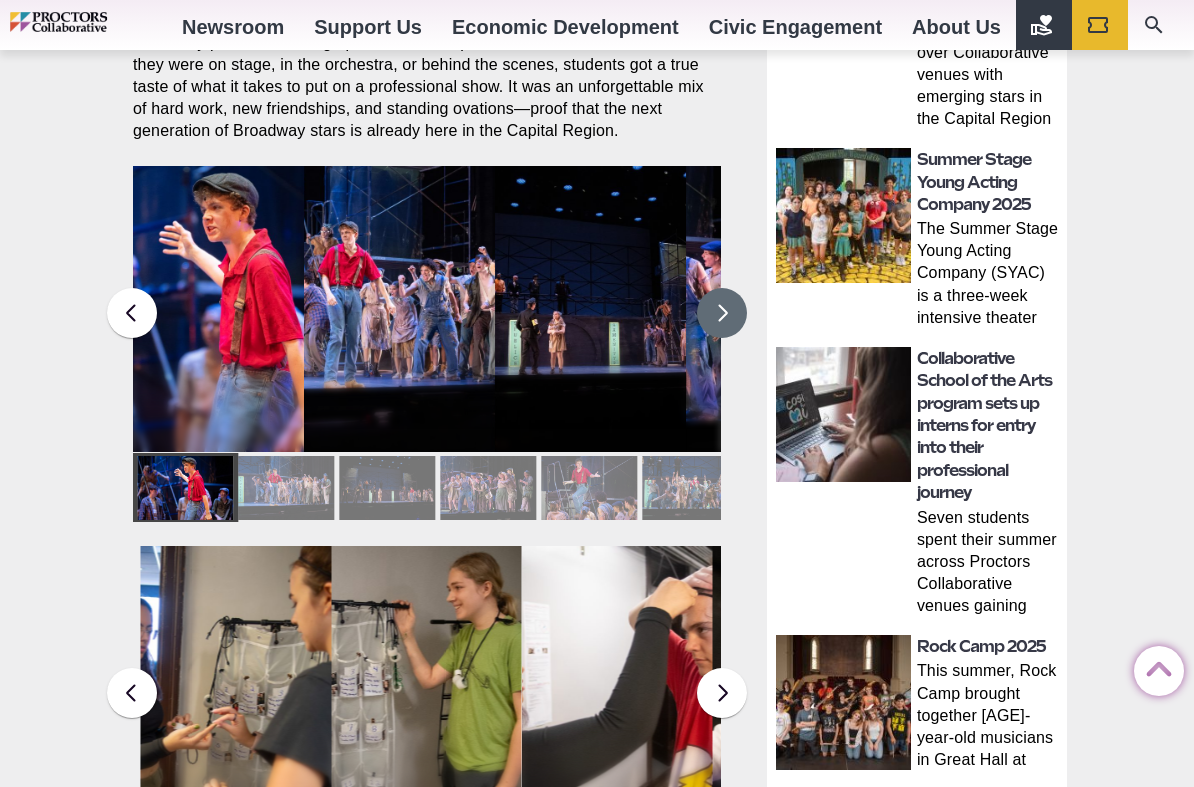 click at bounding box center (722, 313) 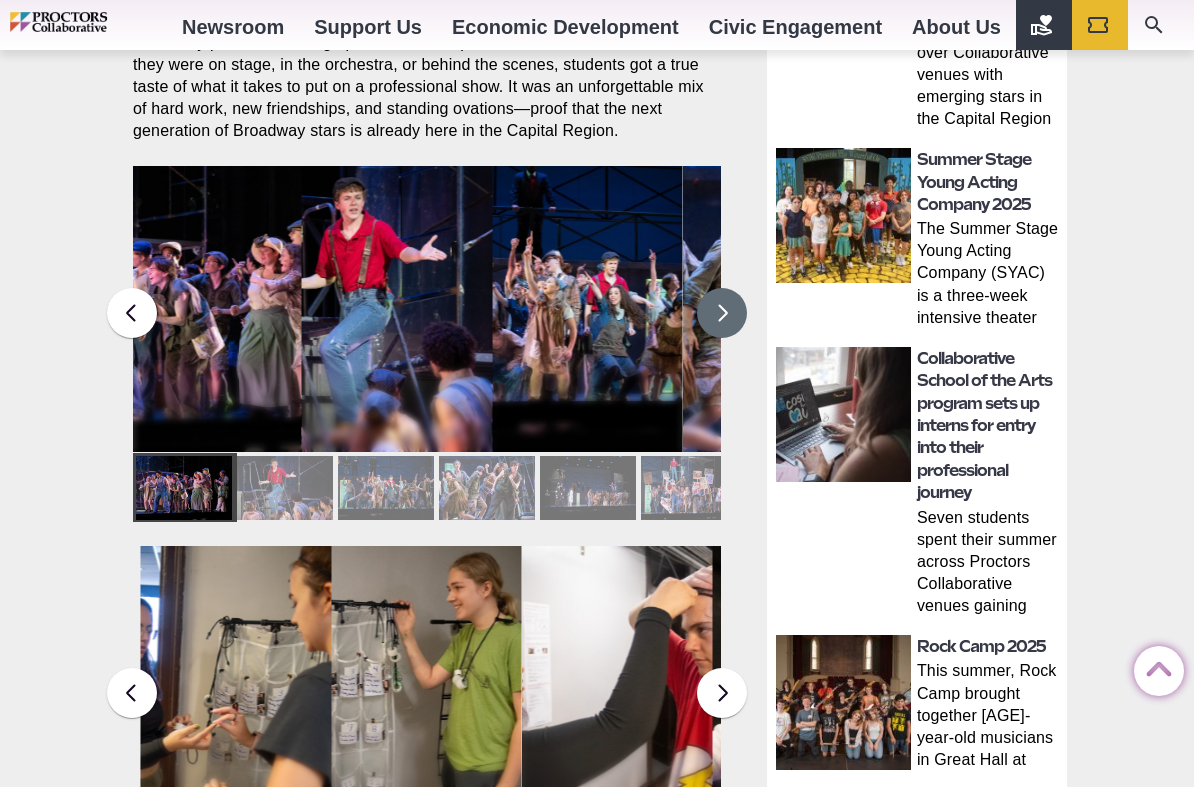 click at bounding box center (722, 313) 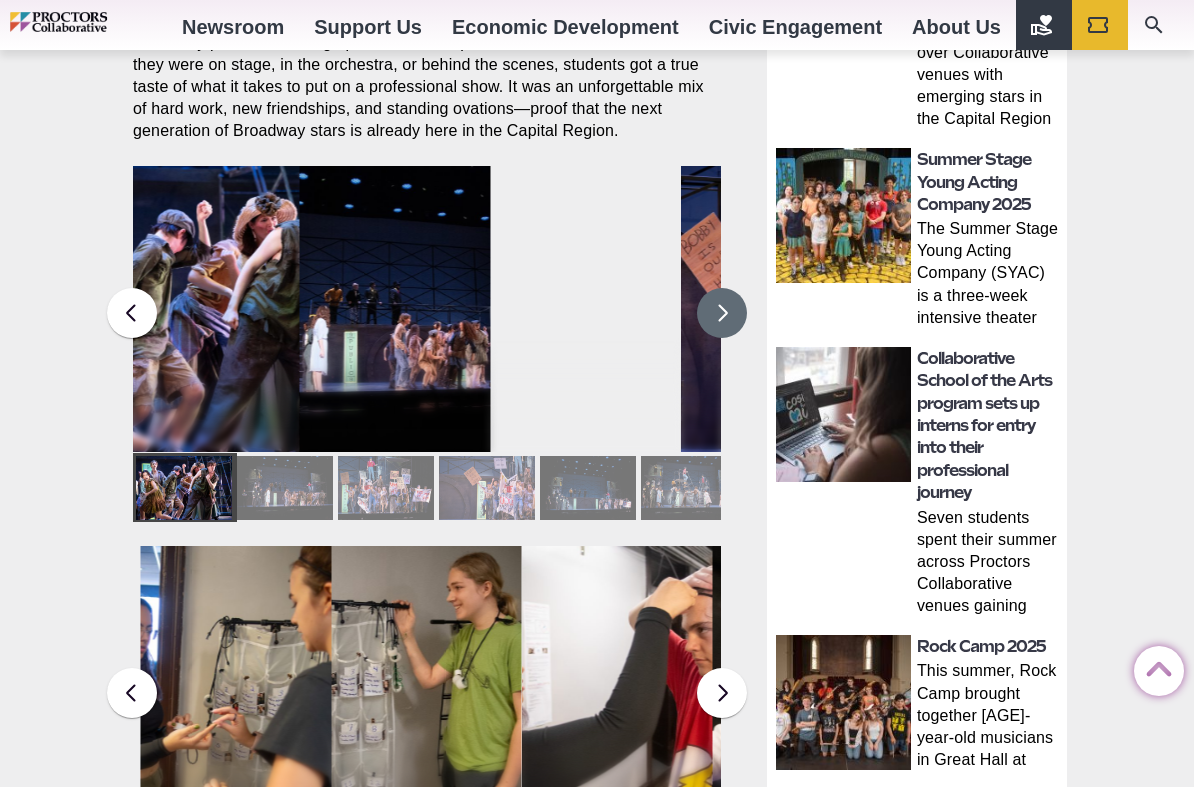 click at bounding box center (722, 313) 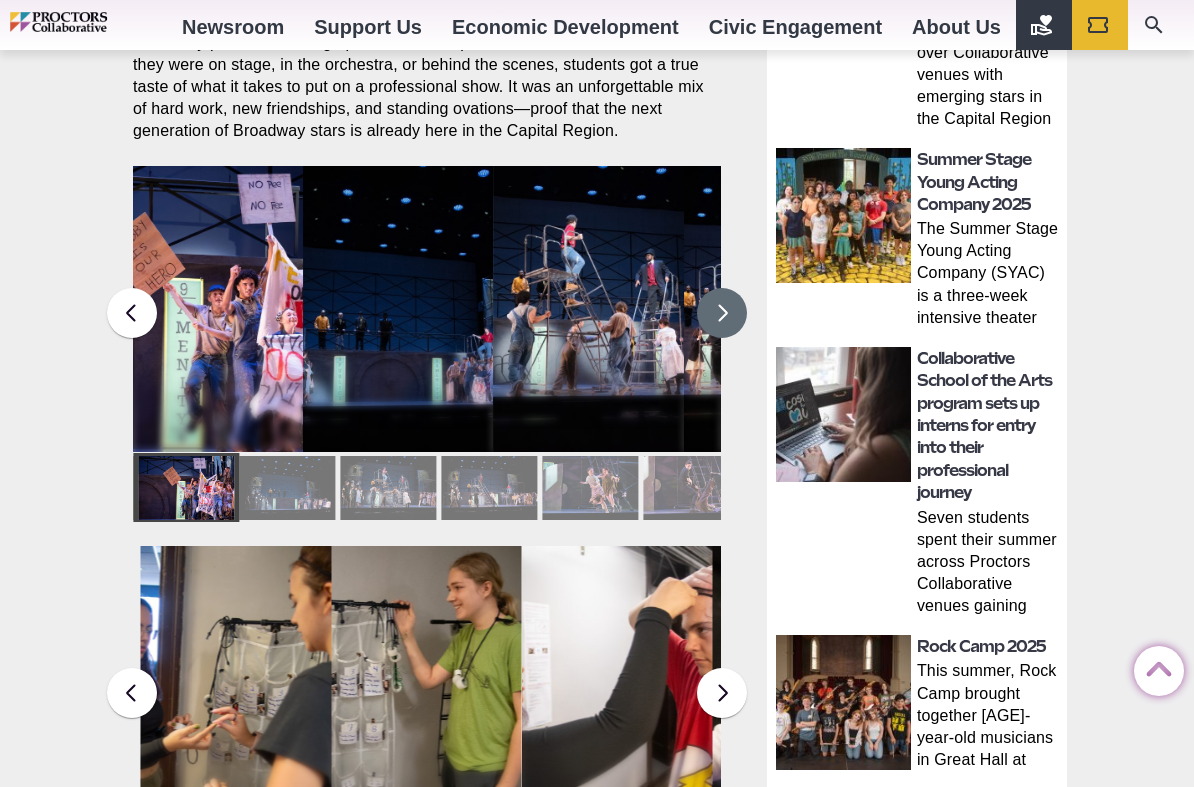 click at bounding box center [722, 313] 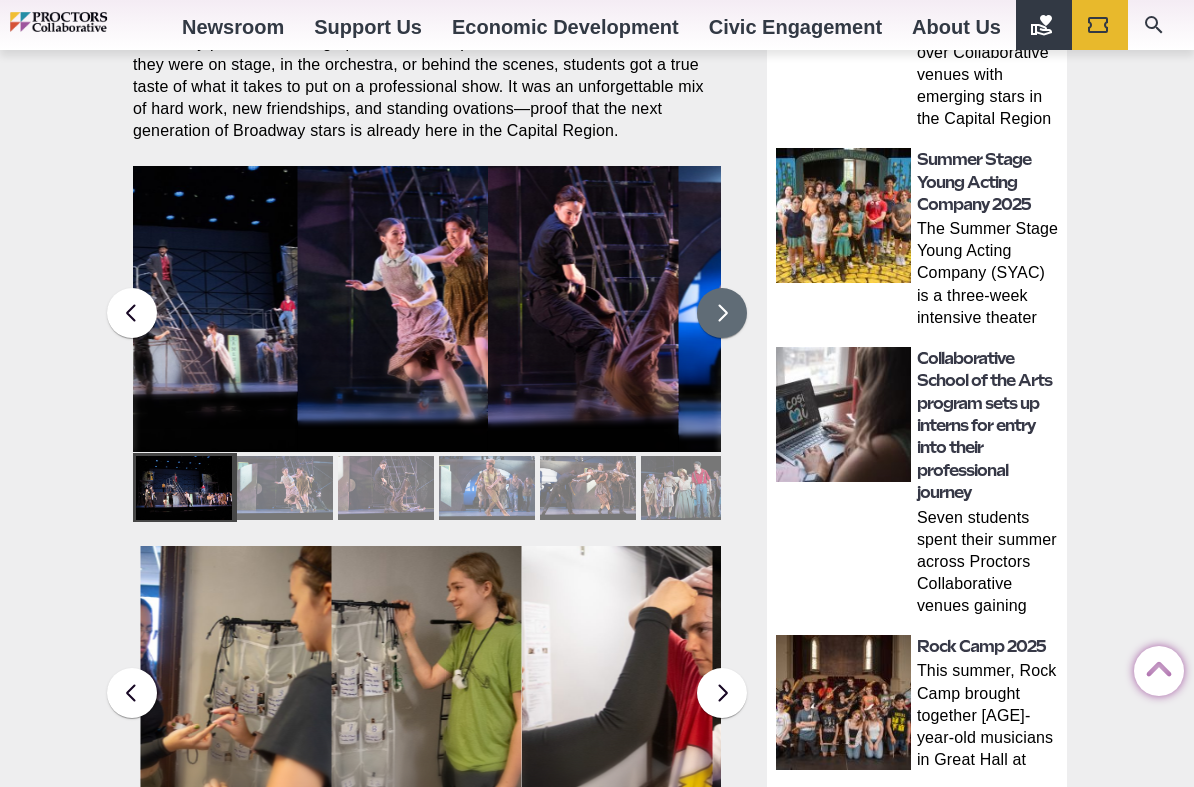 click on "Proctors
theREP
UPH
Collaborative School of the Arts
All Proctors Collaborative
Donate
Tickets
Search Our Site
Account
Contact
Call Administration
[PHONE]
Newsroom
Newsroom
Photo Galleries
Videos
Press Kit
Support Us
Advertising at Proctors
Corporate partnerships
Memberships (Individuals)" at bounding box center [597, 772] 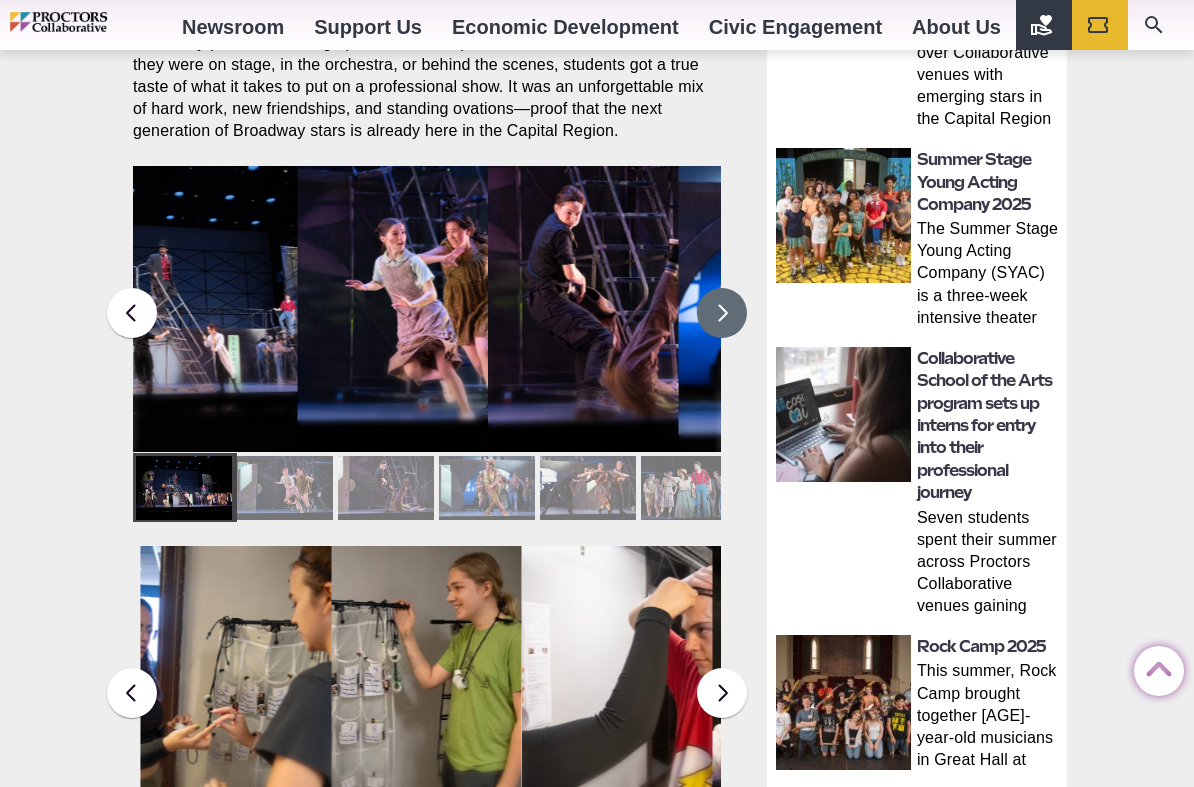 click at bounding box center (722, 313) 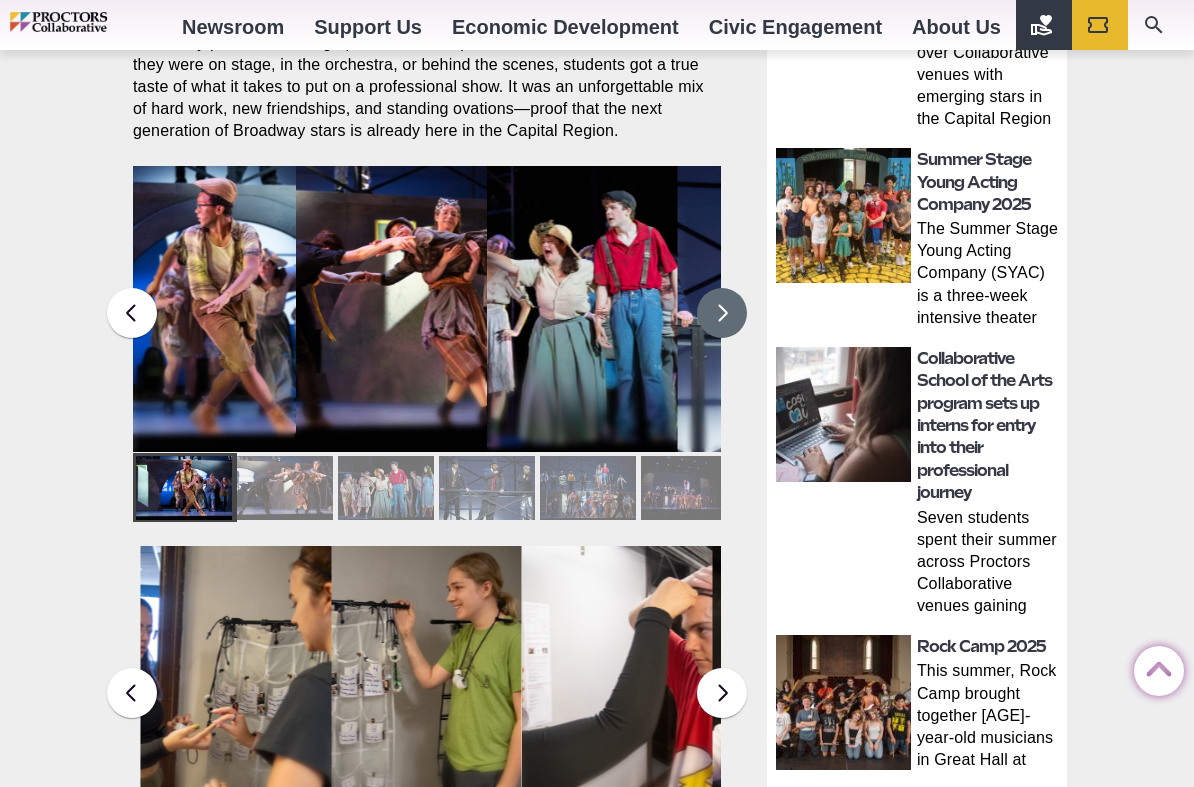 click at bounding box center [722, 313] 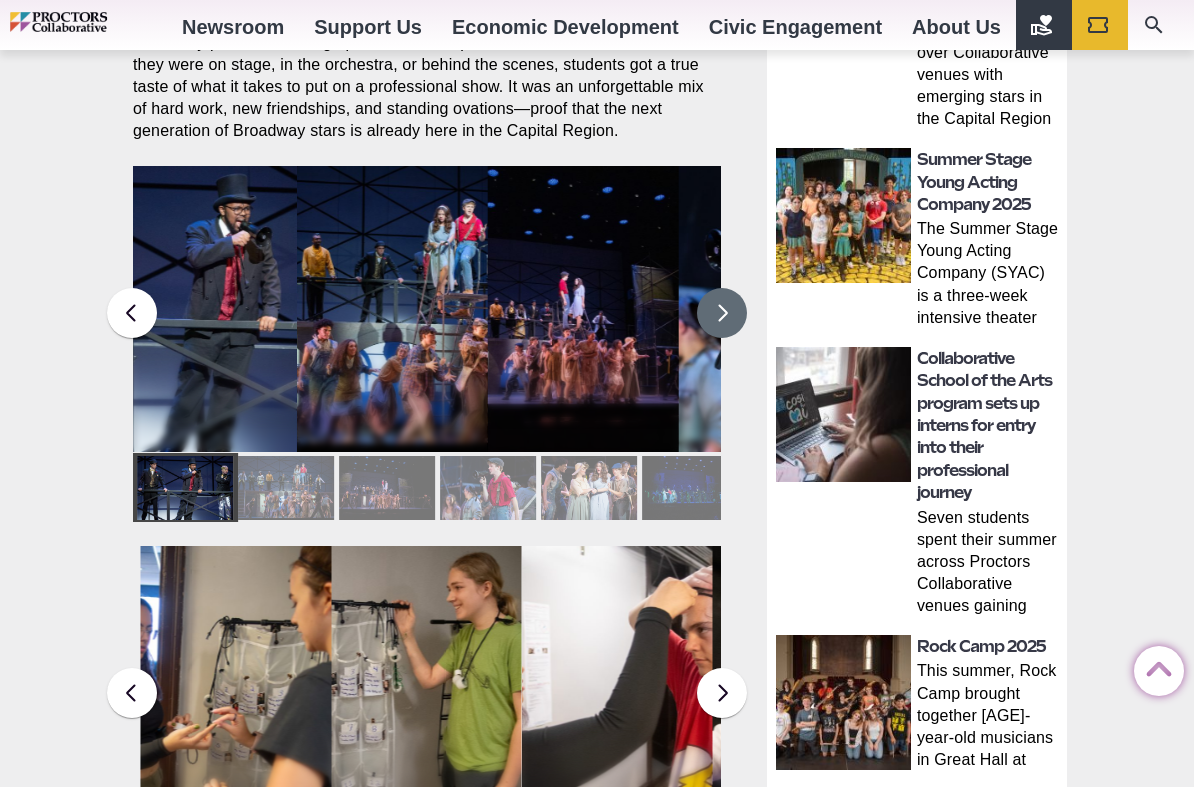 click at bounding box center (722, 313) 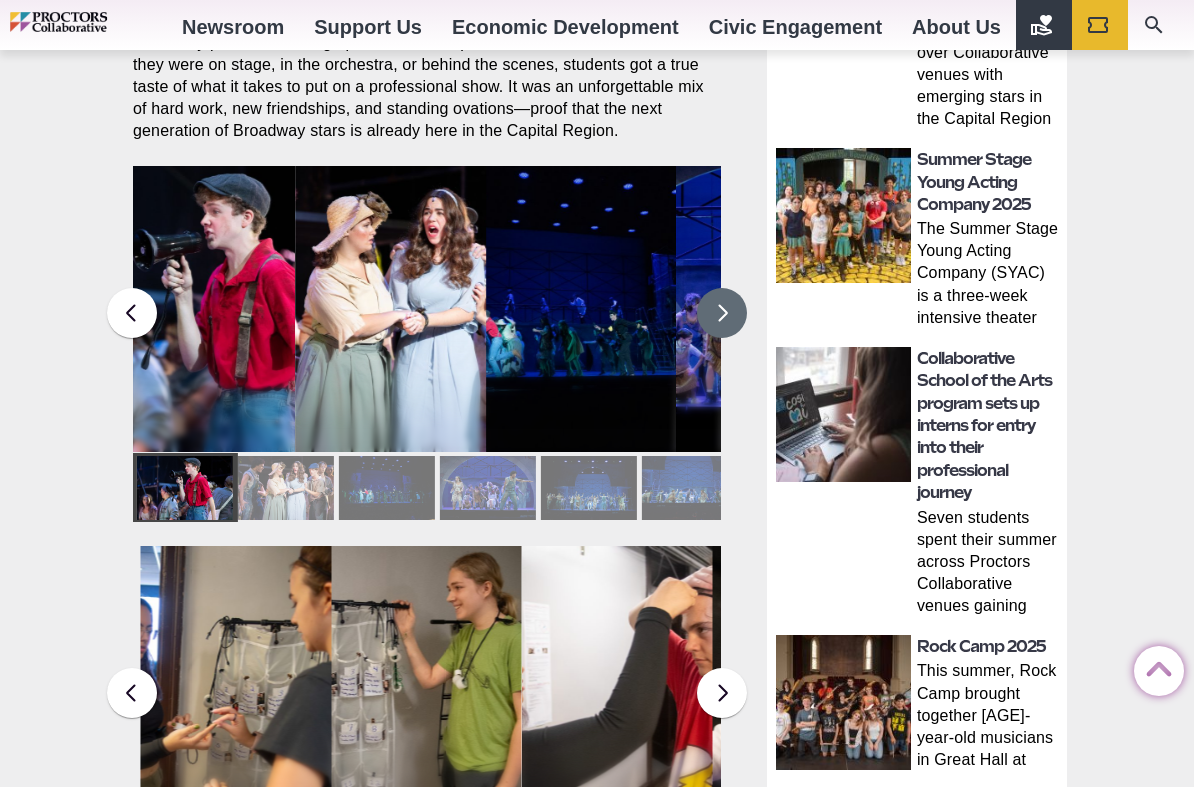 click at bounding box center (722, 313) 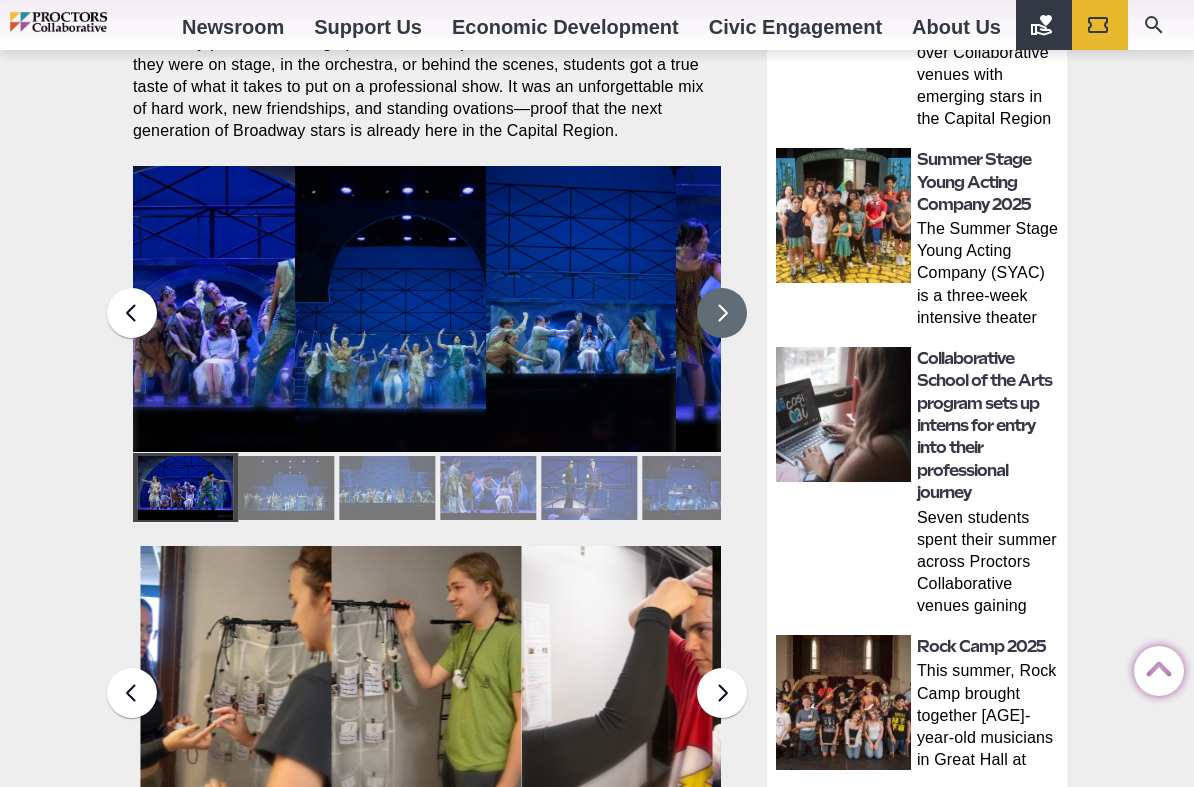 click at bounding box center (722, 313) 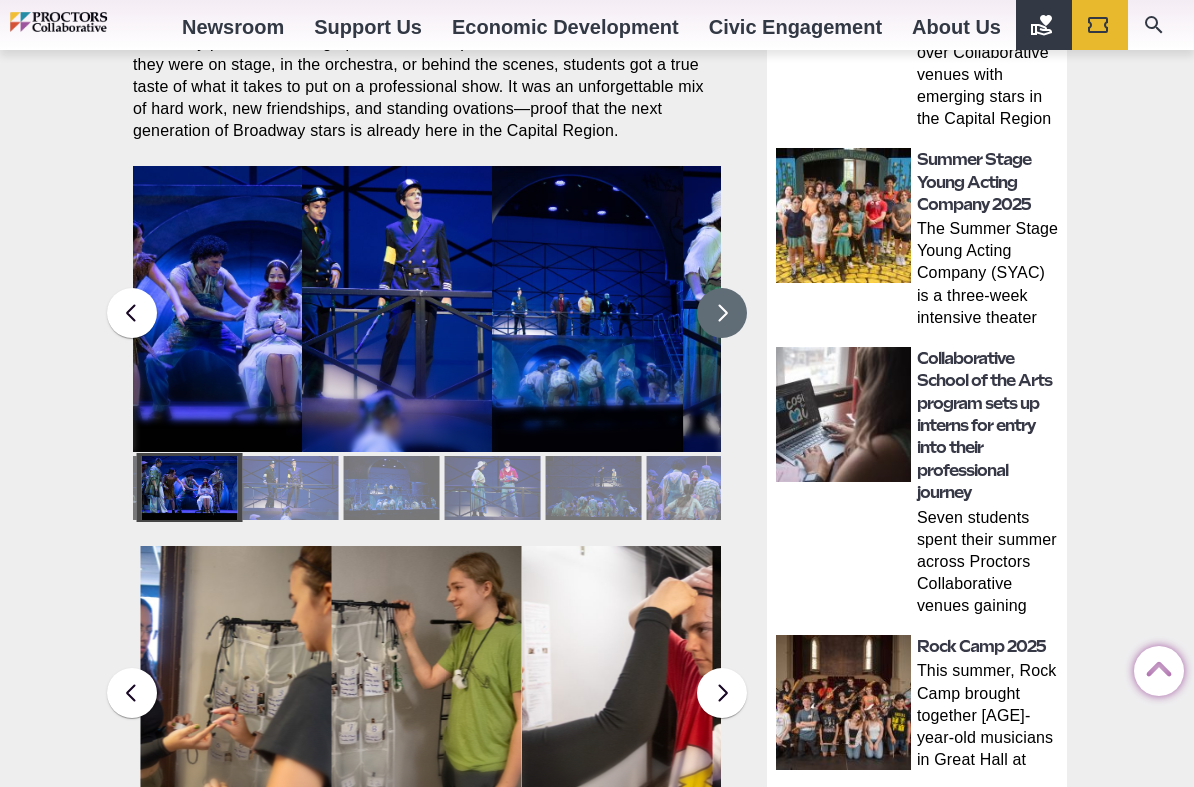 click at bounding box center (722, 313) 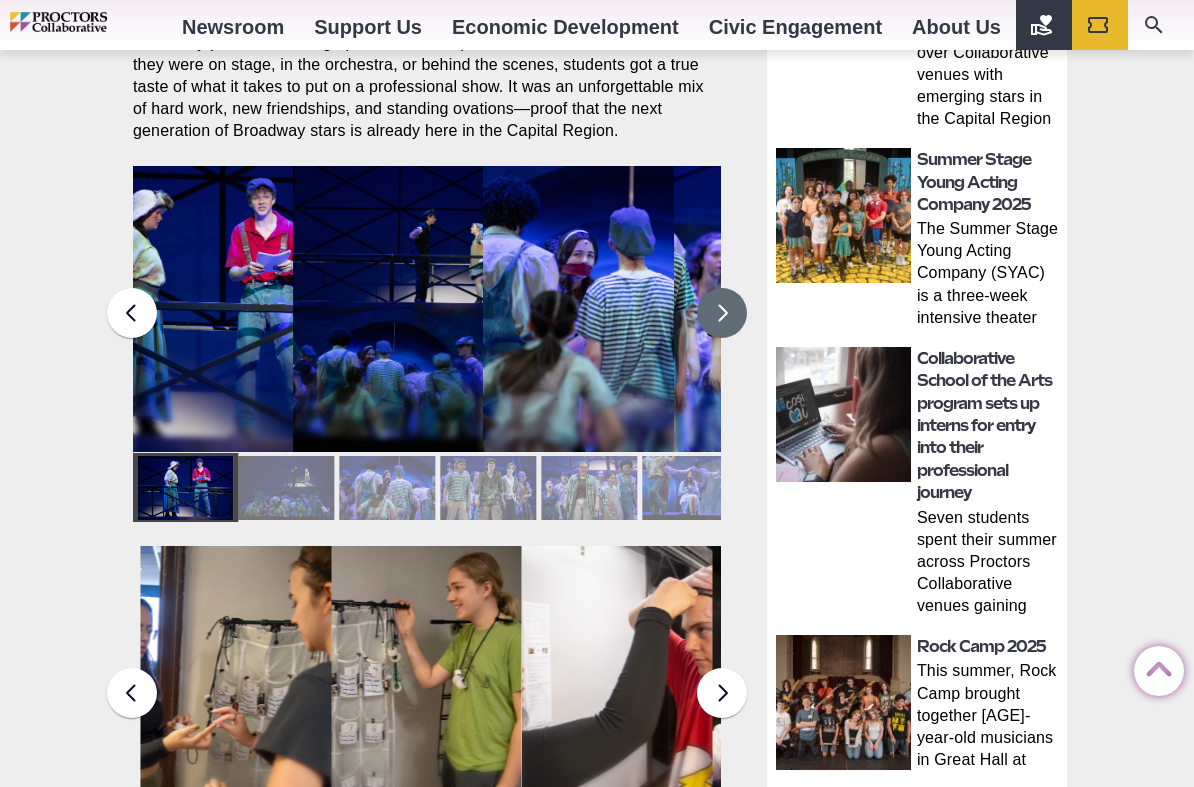 click at bounding box center (722, 313) 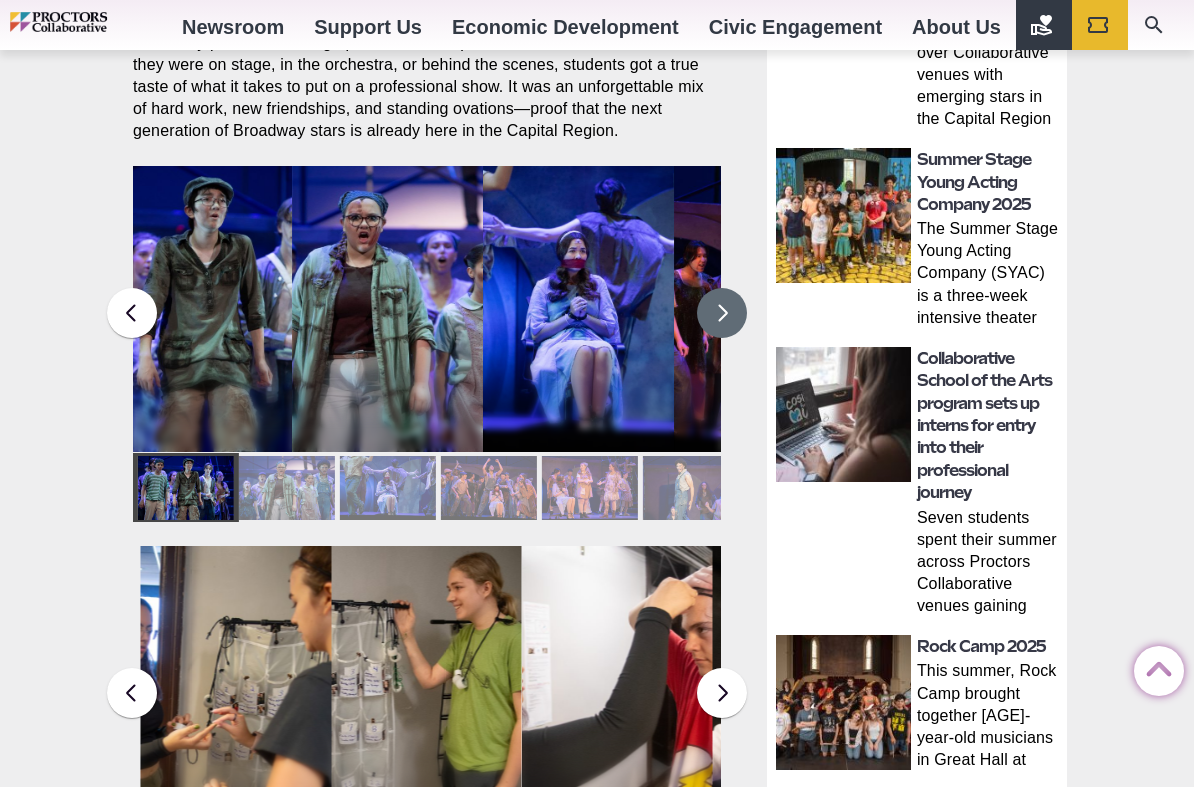 click at bounding box center (722, 313) 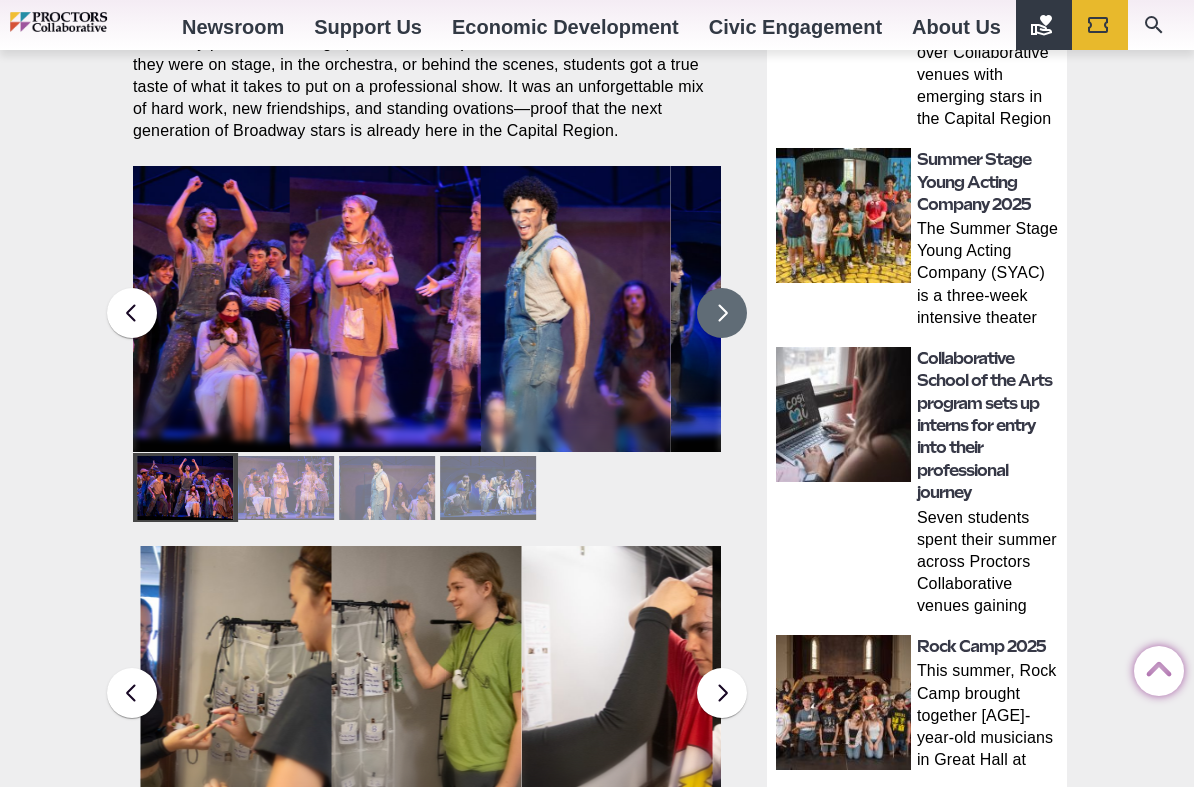 click at bounding box center (722, 313) 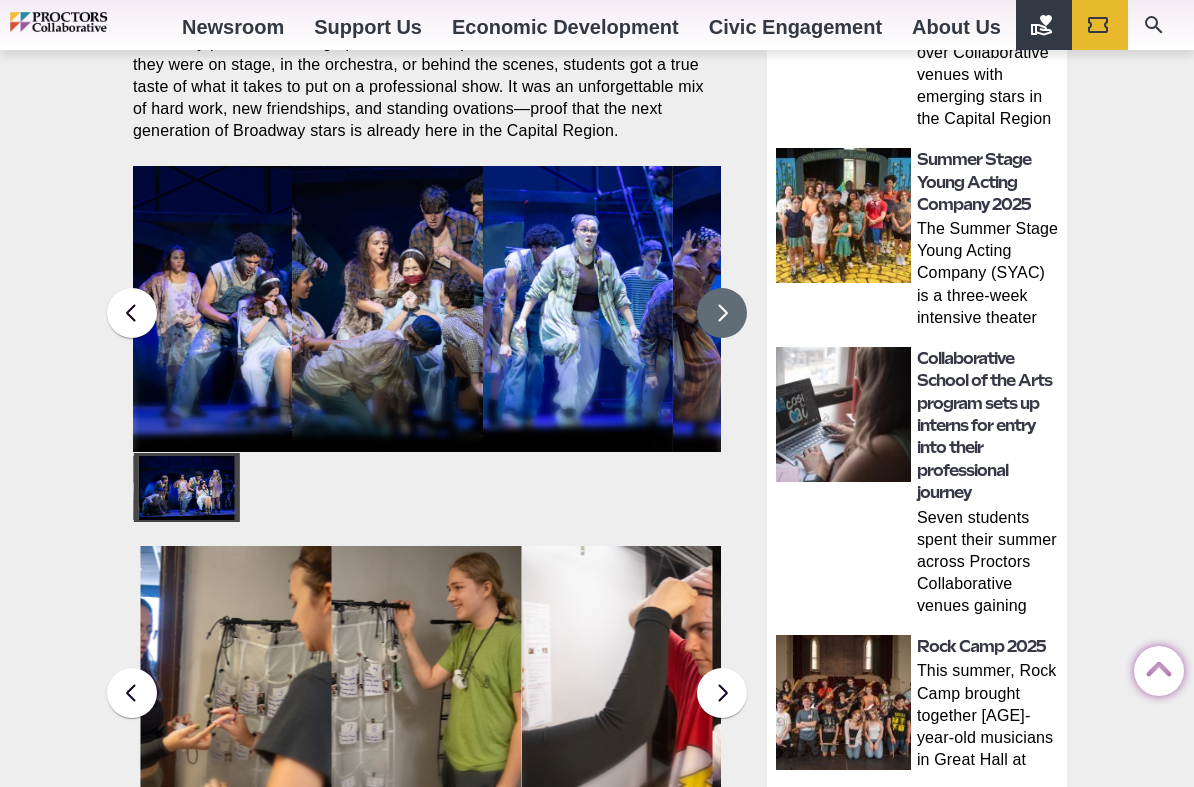 click at bounding box center (722, 313) 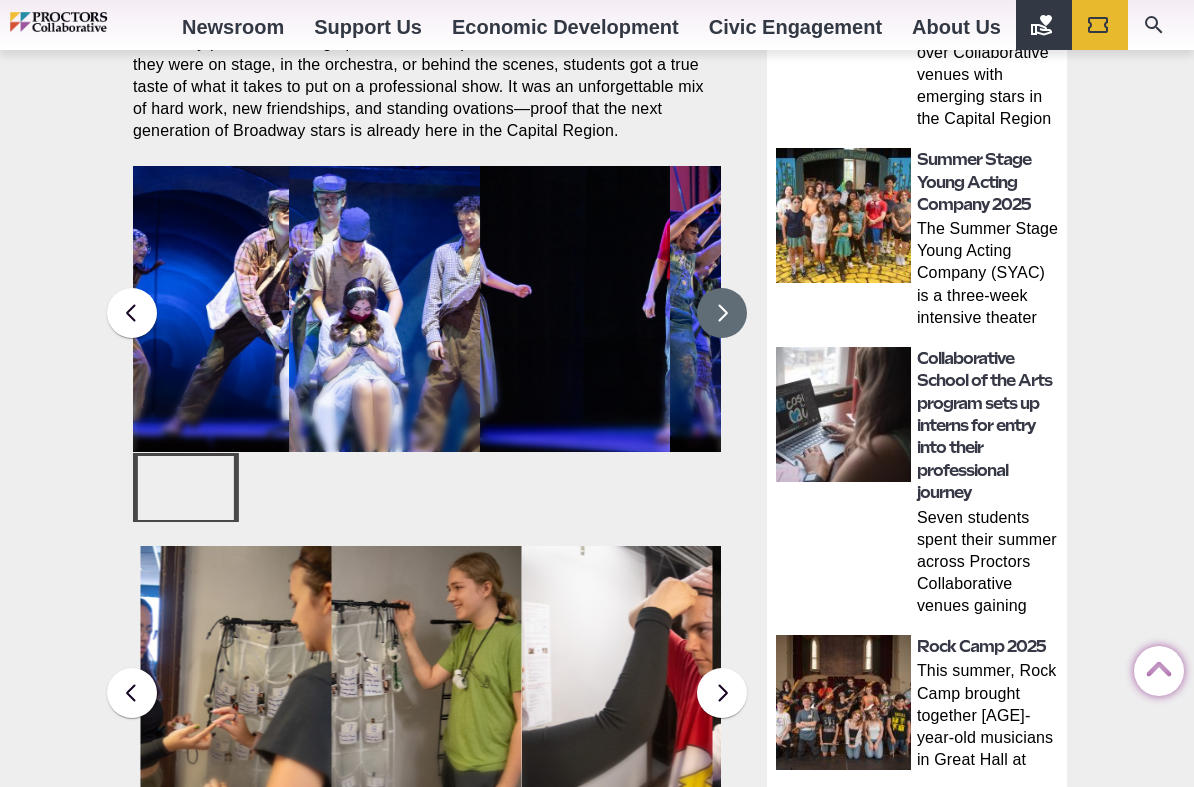 click at bounding box center [722, 313] 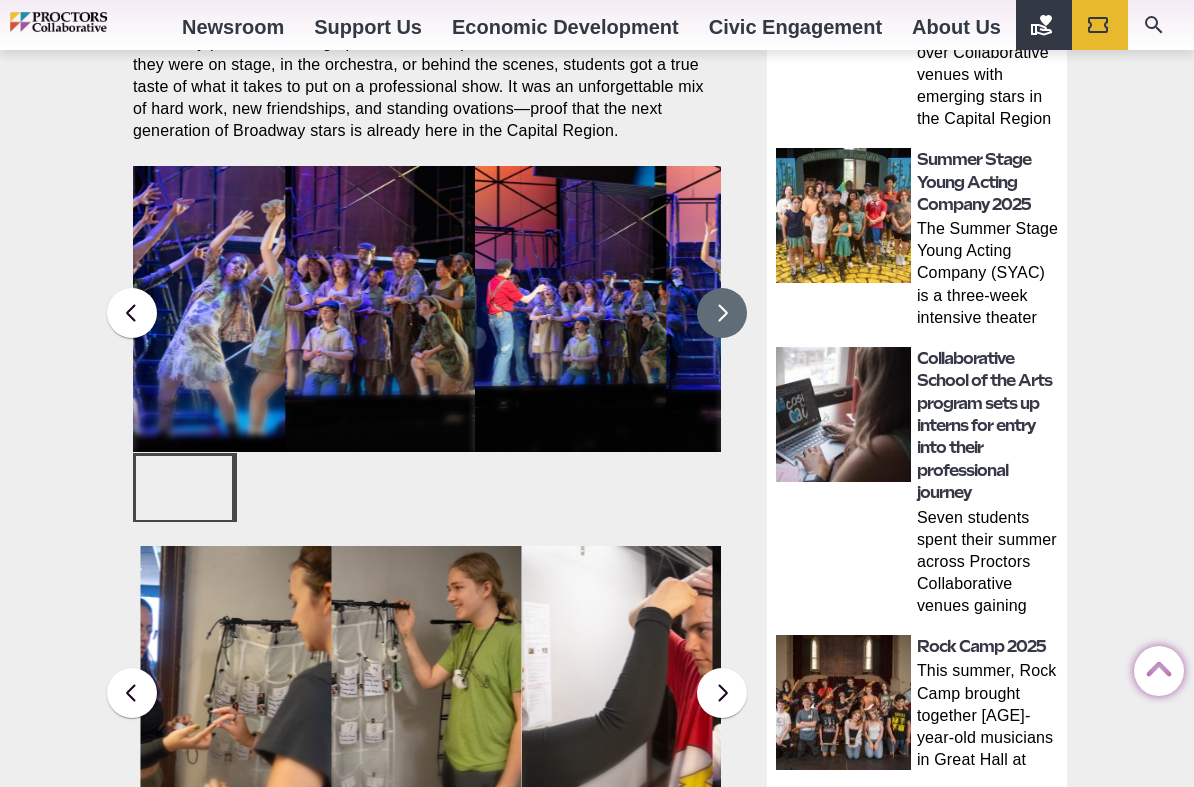 click at bounding box center (722, 313) 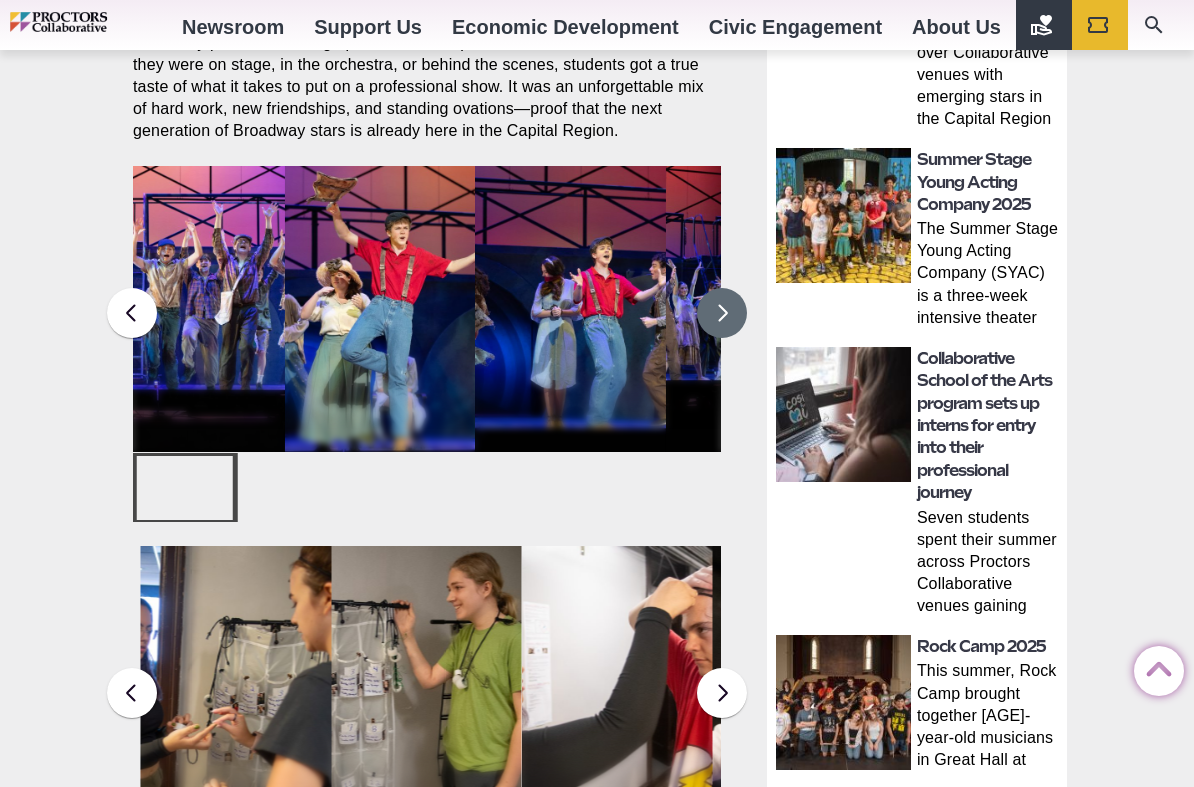 click at bounding box center (722, 313) 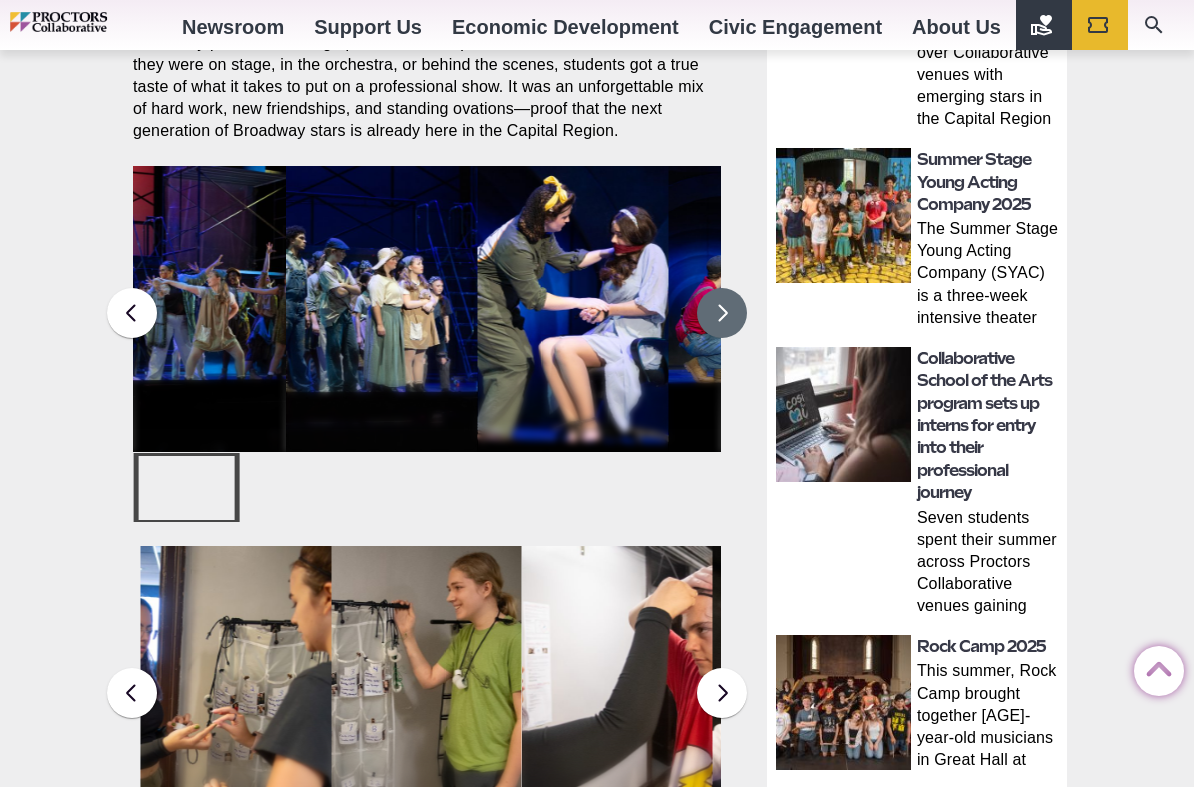 click at bounding box center (722, 313) 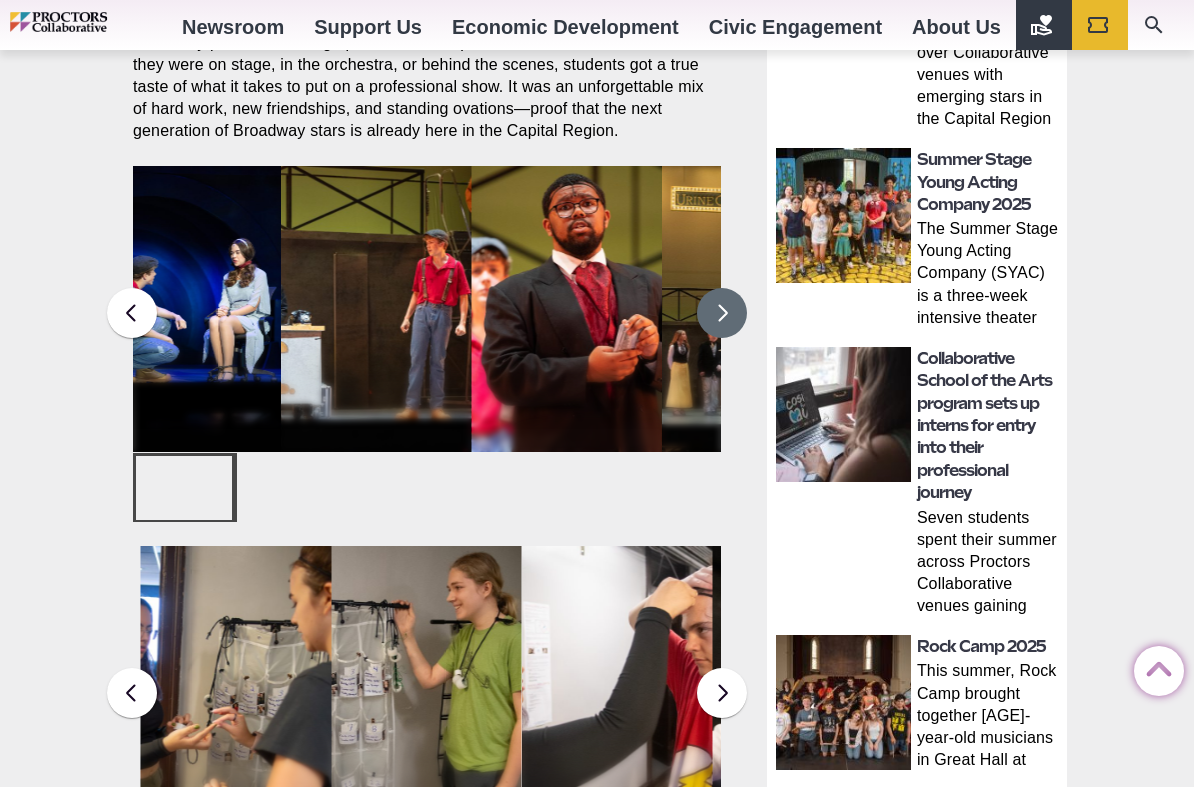 click at bounding box center (722, 313) 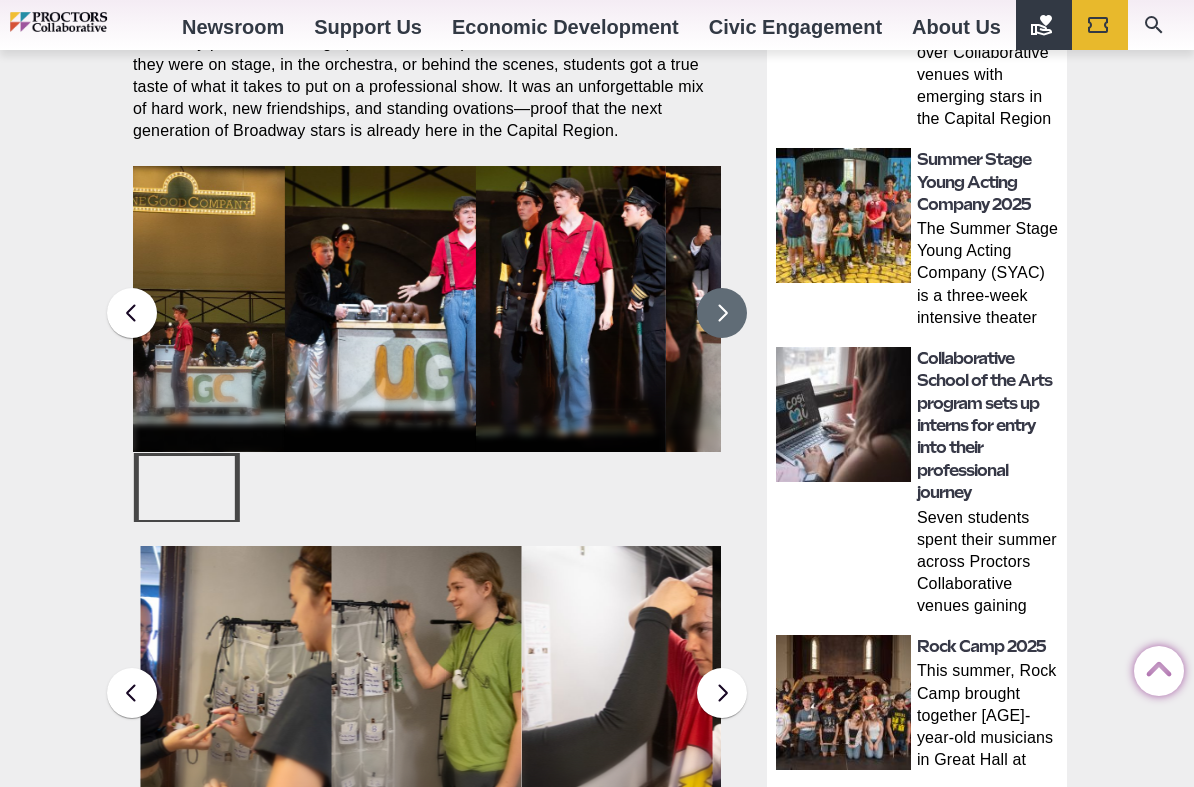 click at bounding box center (722, 313) 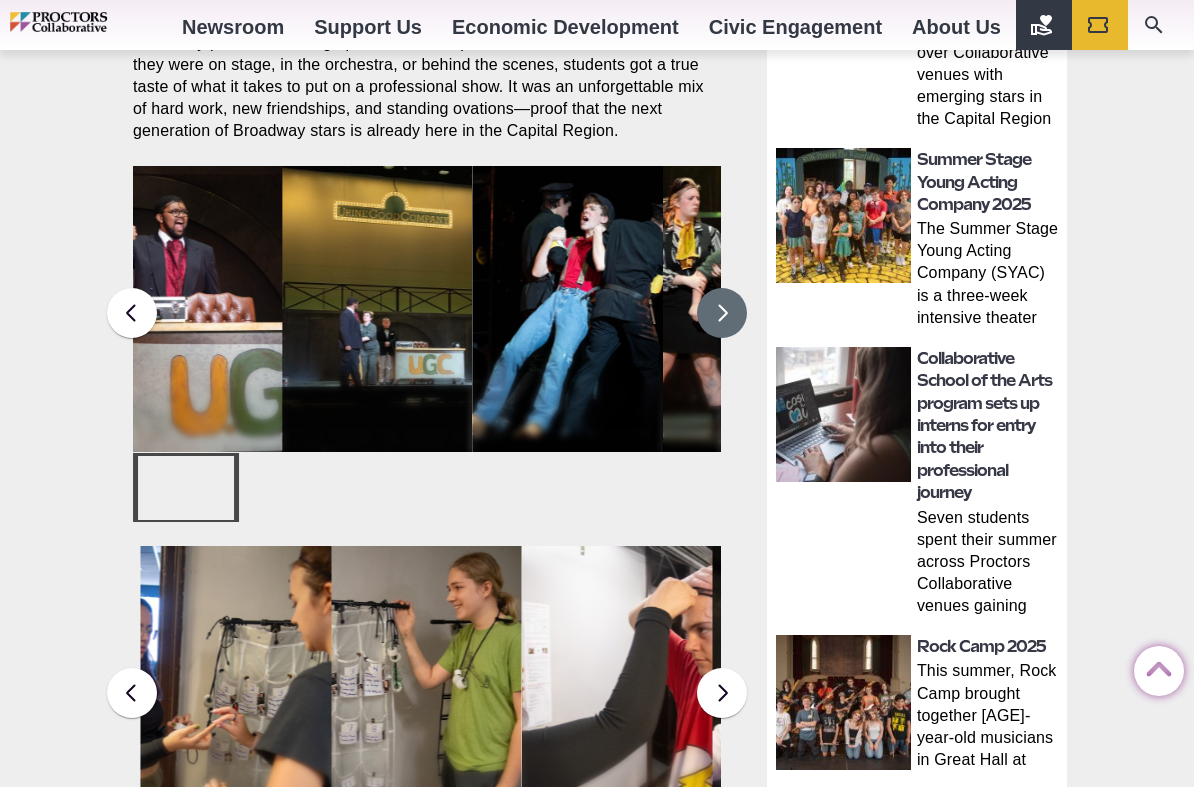 click at bounding box center [722, 313] 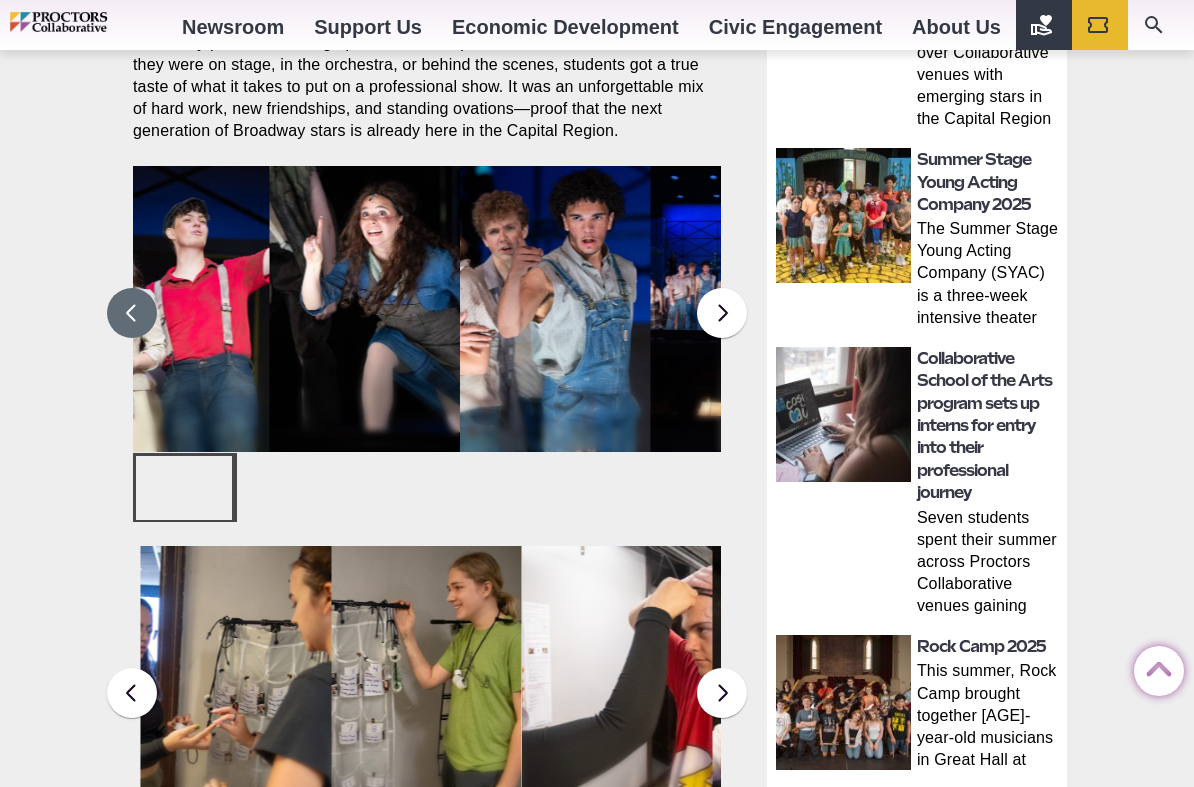 click at bounding box center [132, 313] 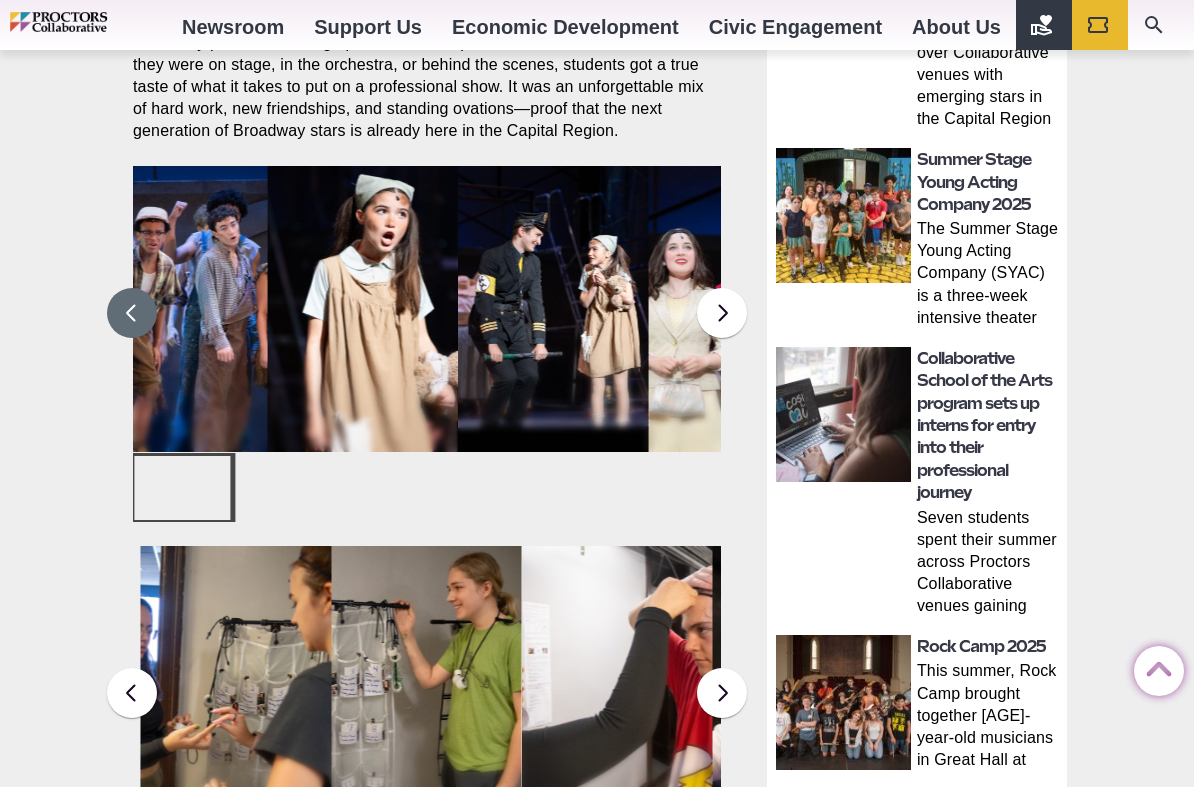 click at bounding box center (132, 313) 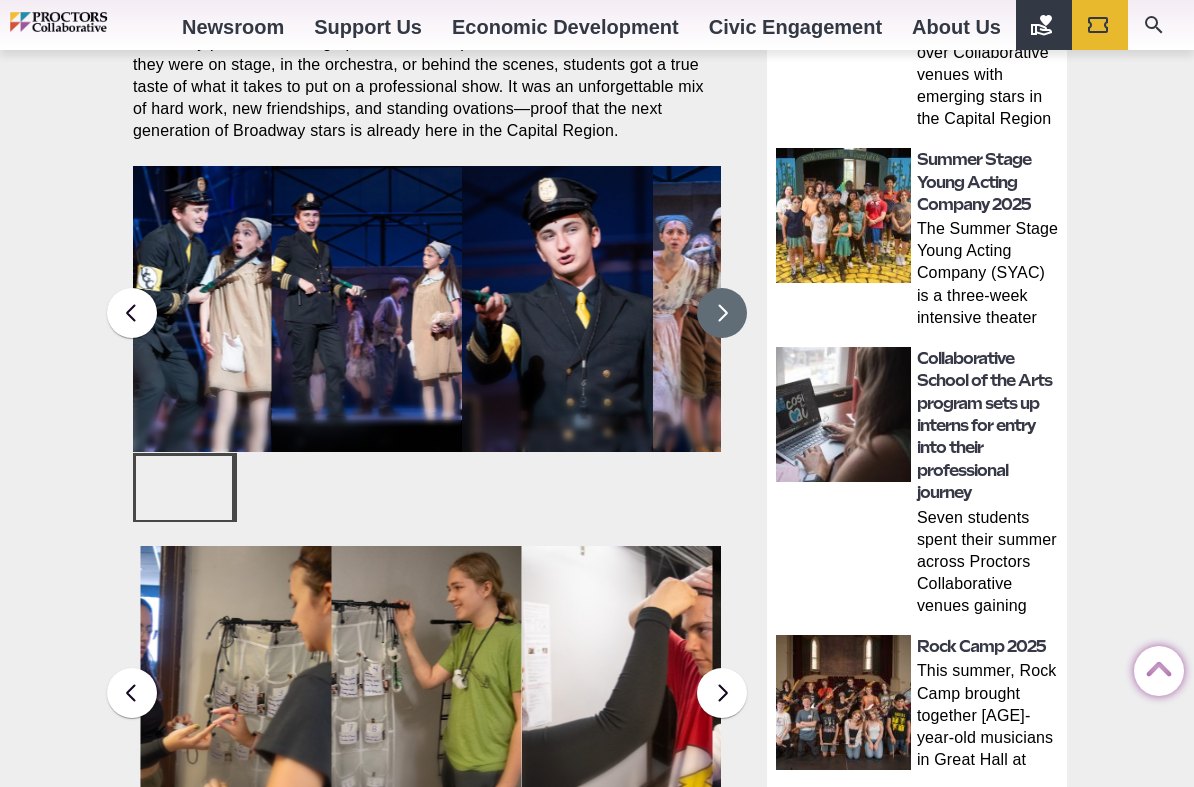 click at bounding box center (722, 313) 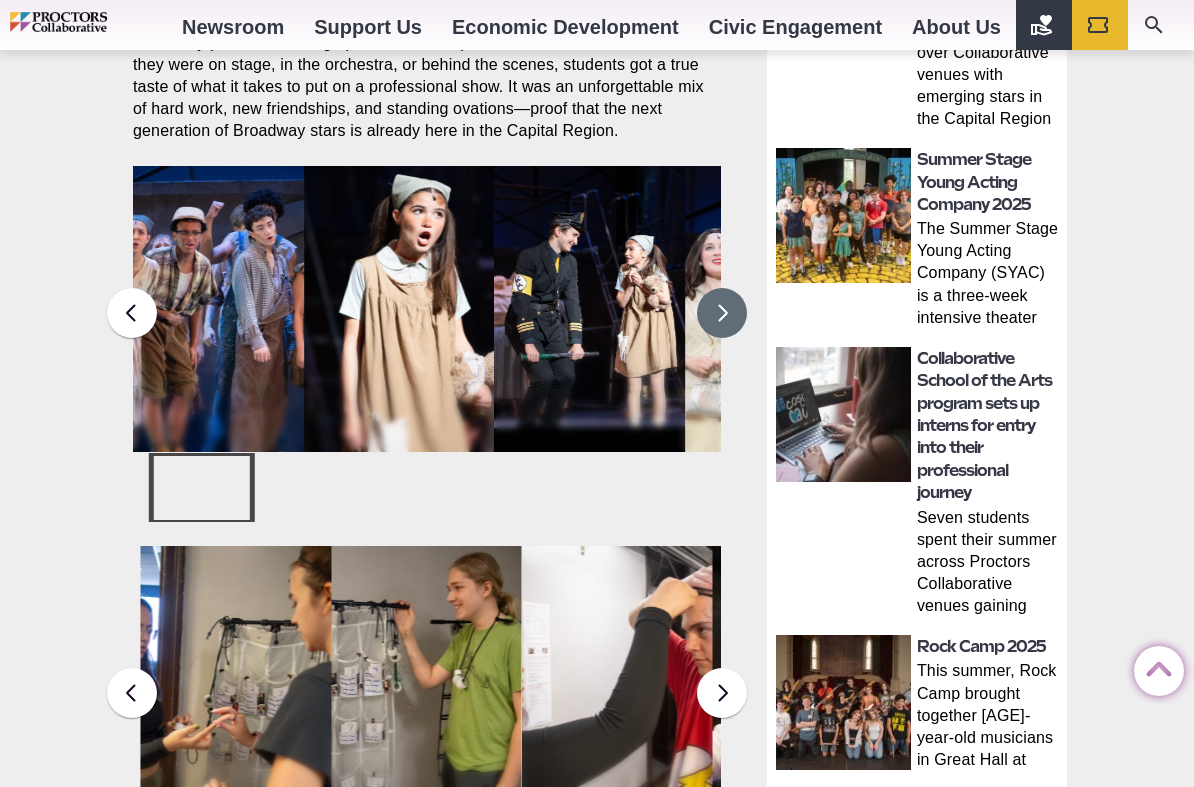 click at bounding box center [722, 313] 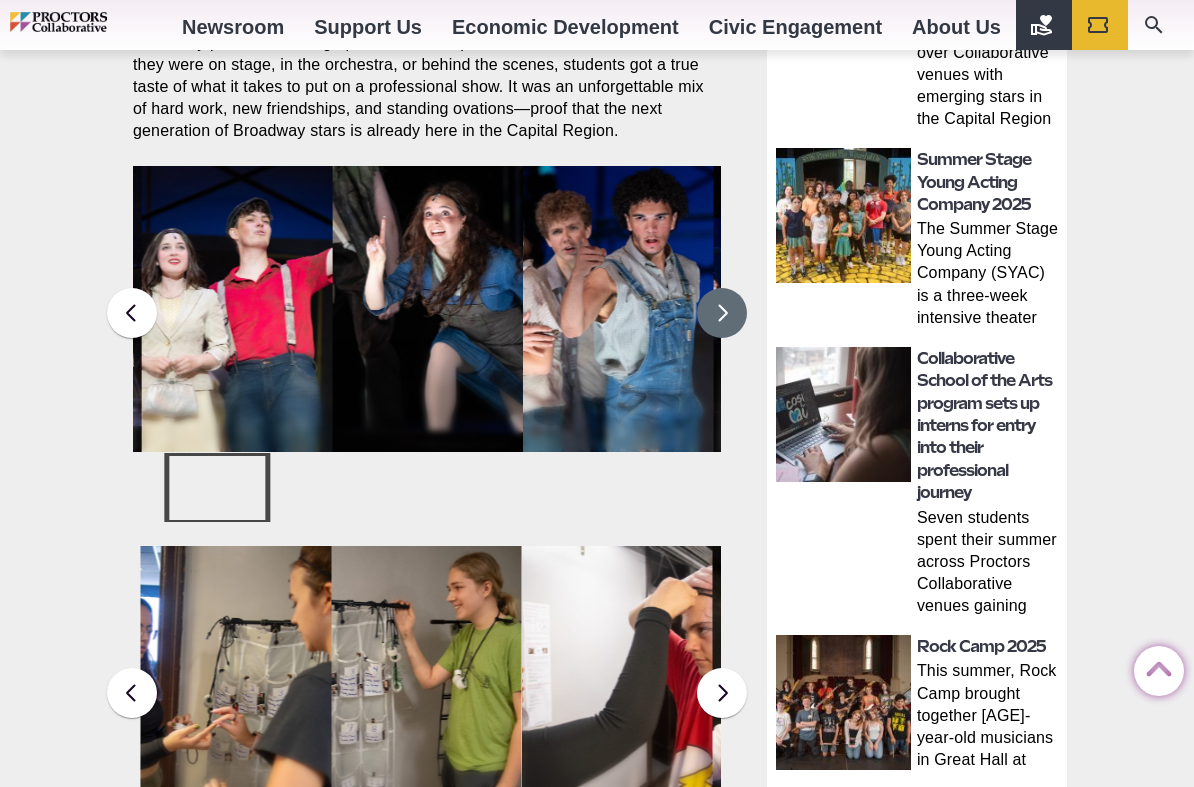 click at bounding box center [722, 313] 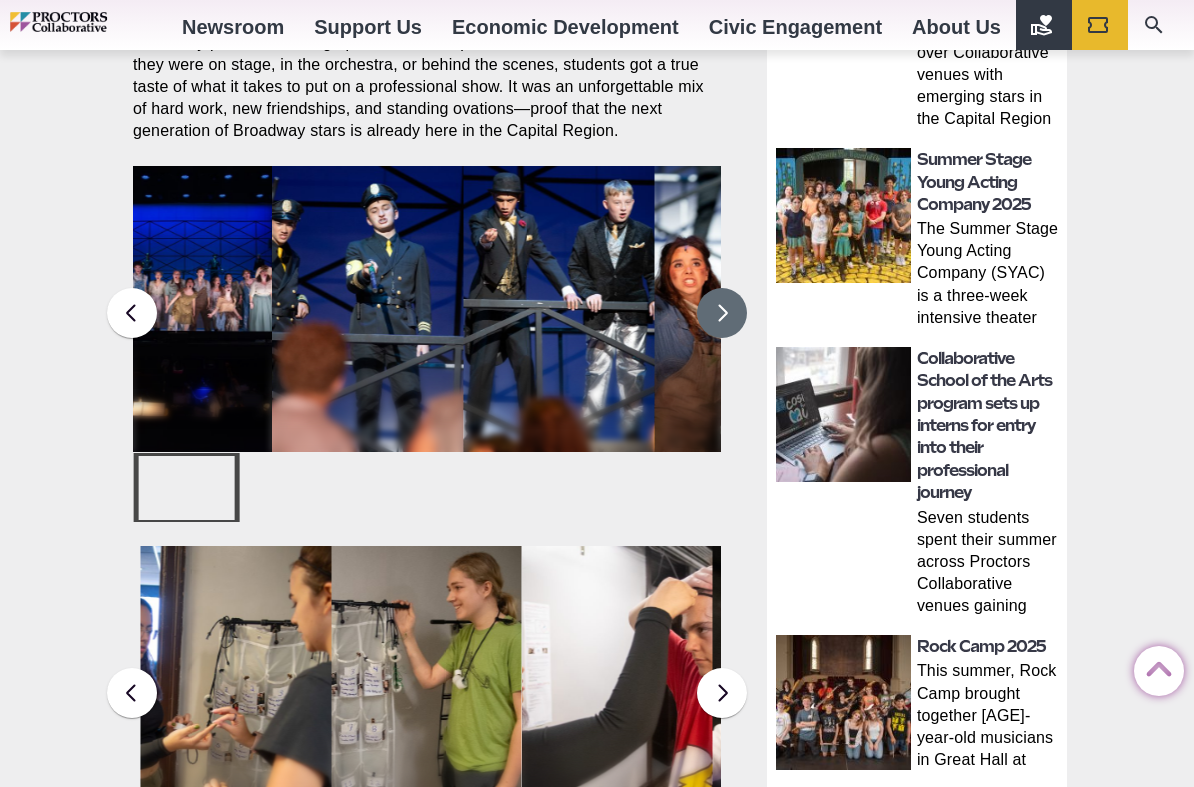 click at bounding box center [722, 313] 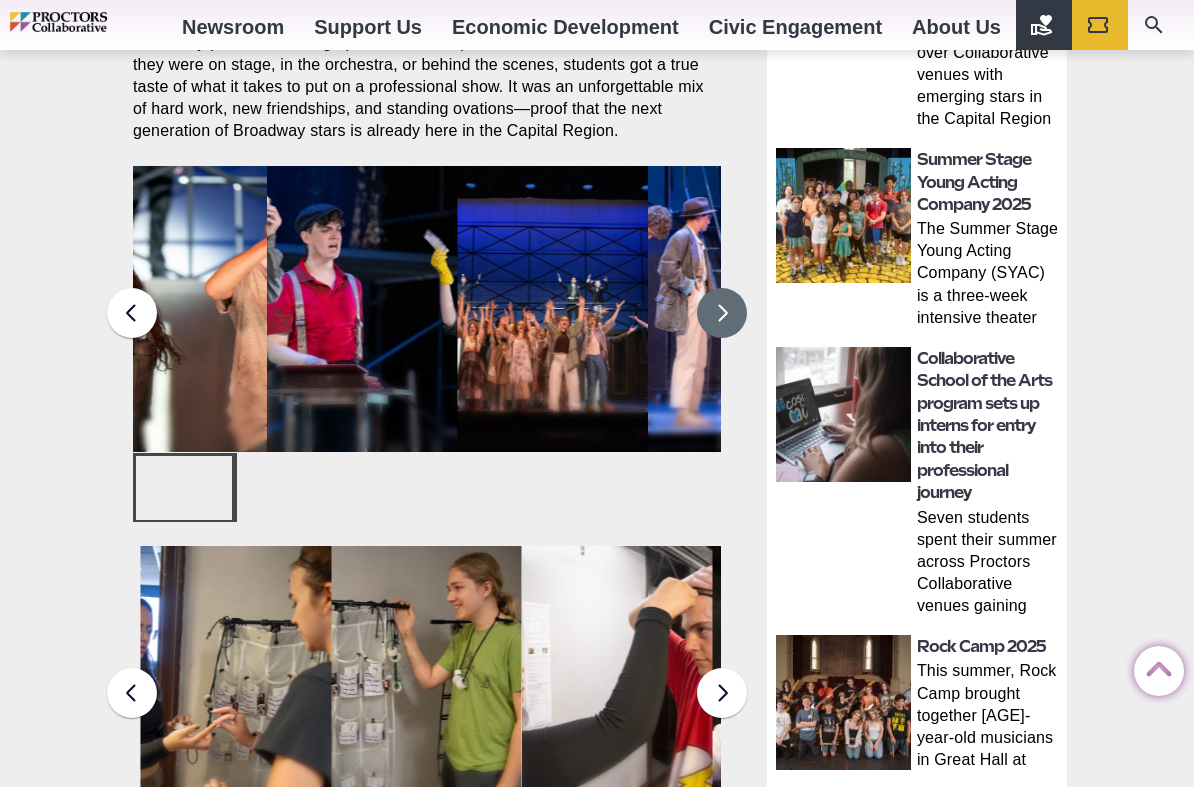 click at bounding box center (722, 313) 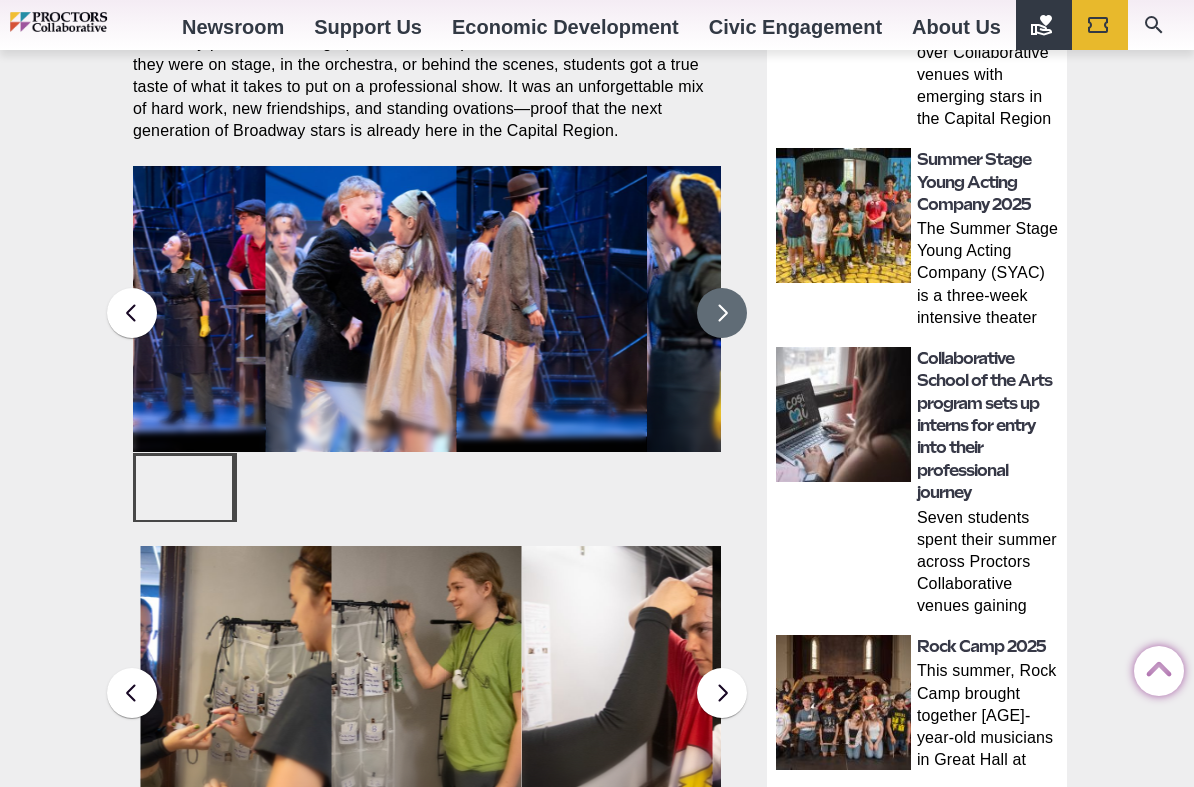 click at bounding box center (722, 313) 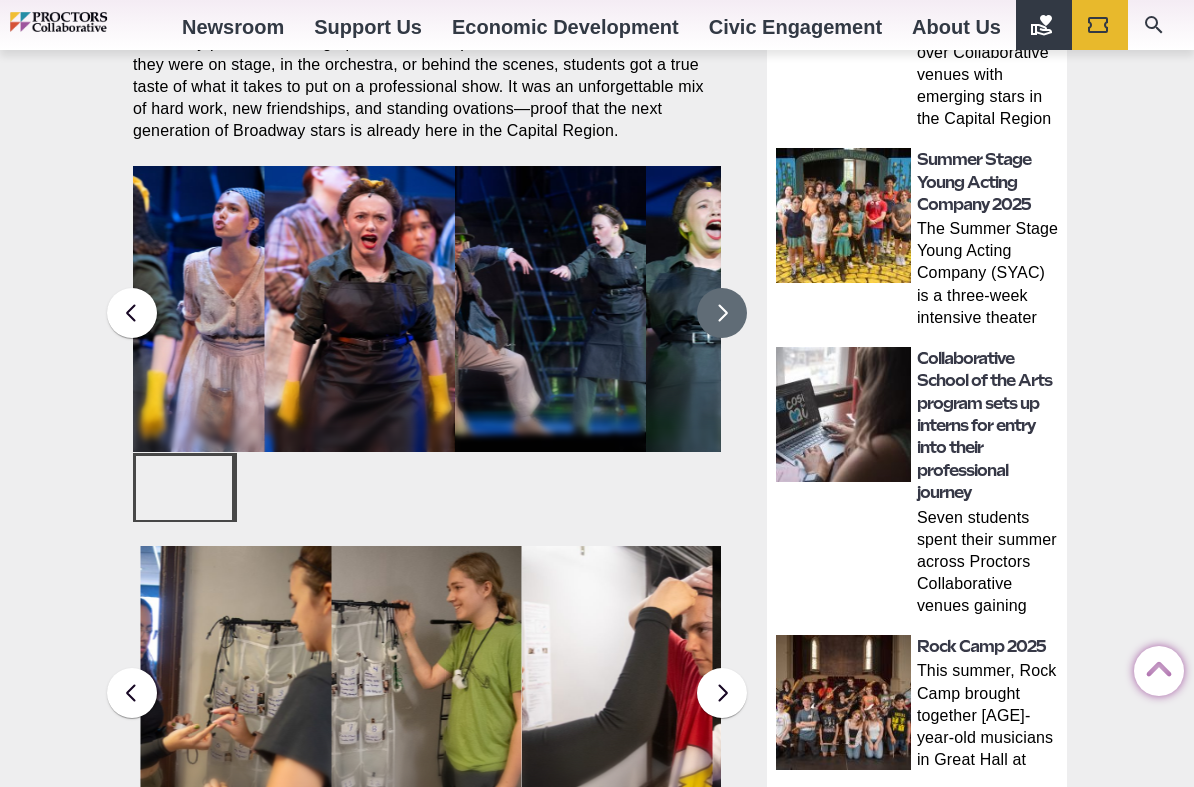 click at bounding box center (722, 313) 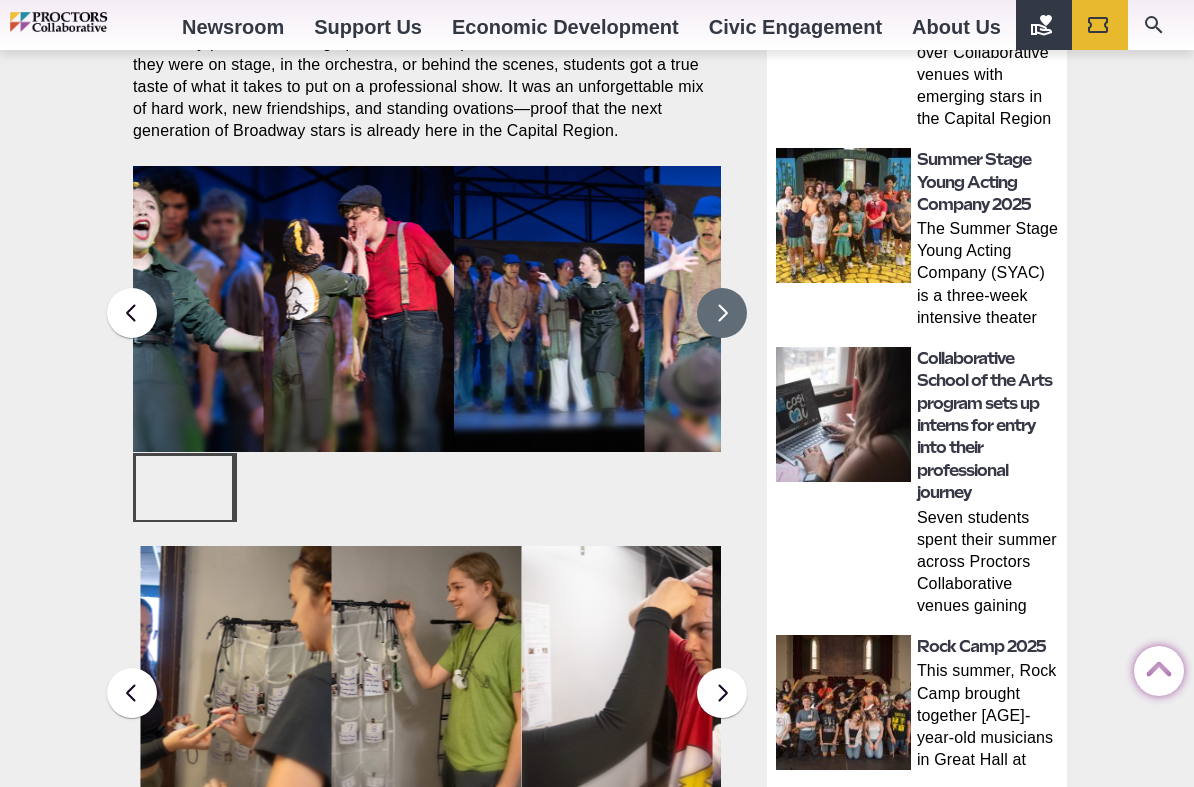click at bounding box center [722, 313] 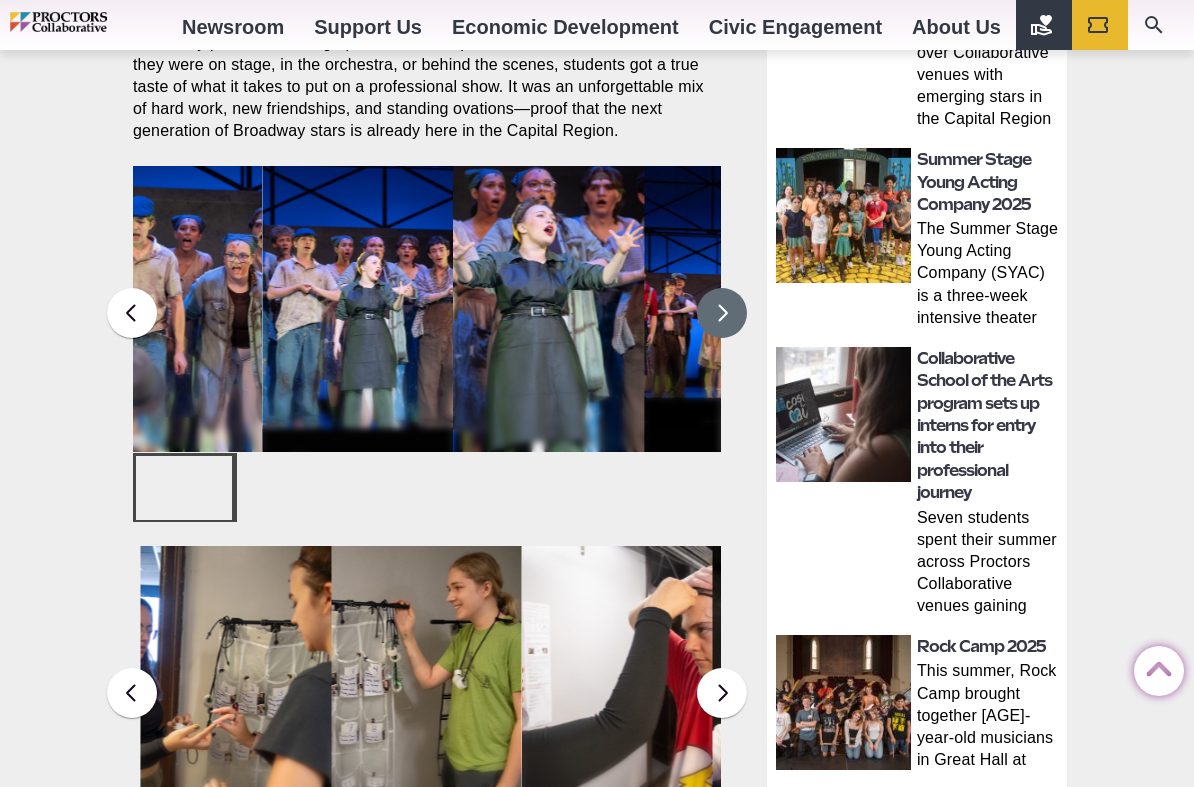 click at bounding box center (722, 313) 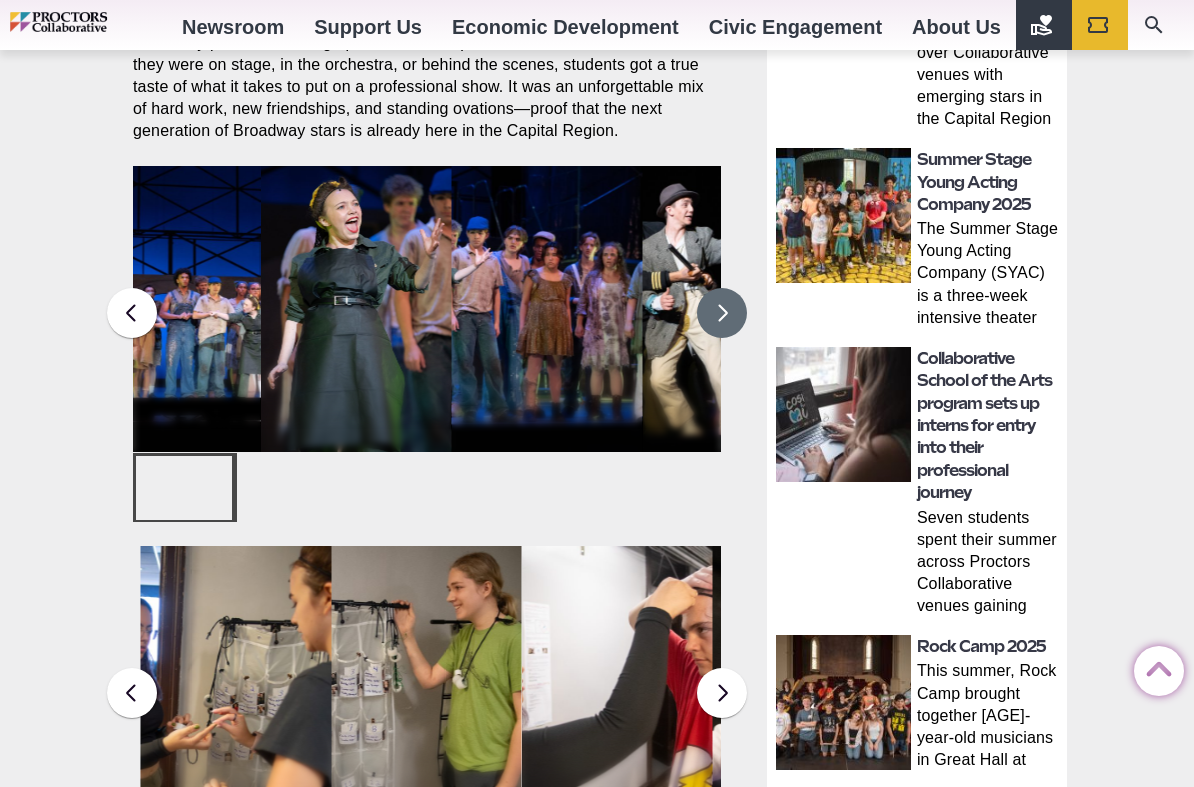 click at bounding box center (722, 313) 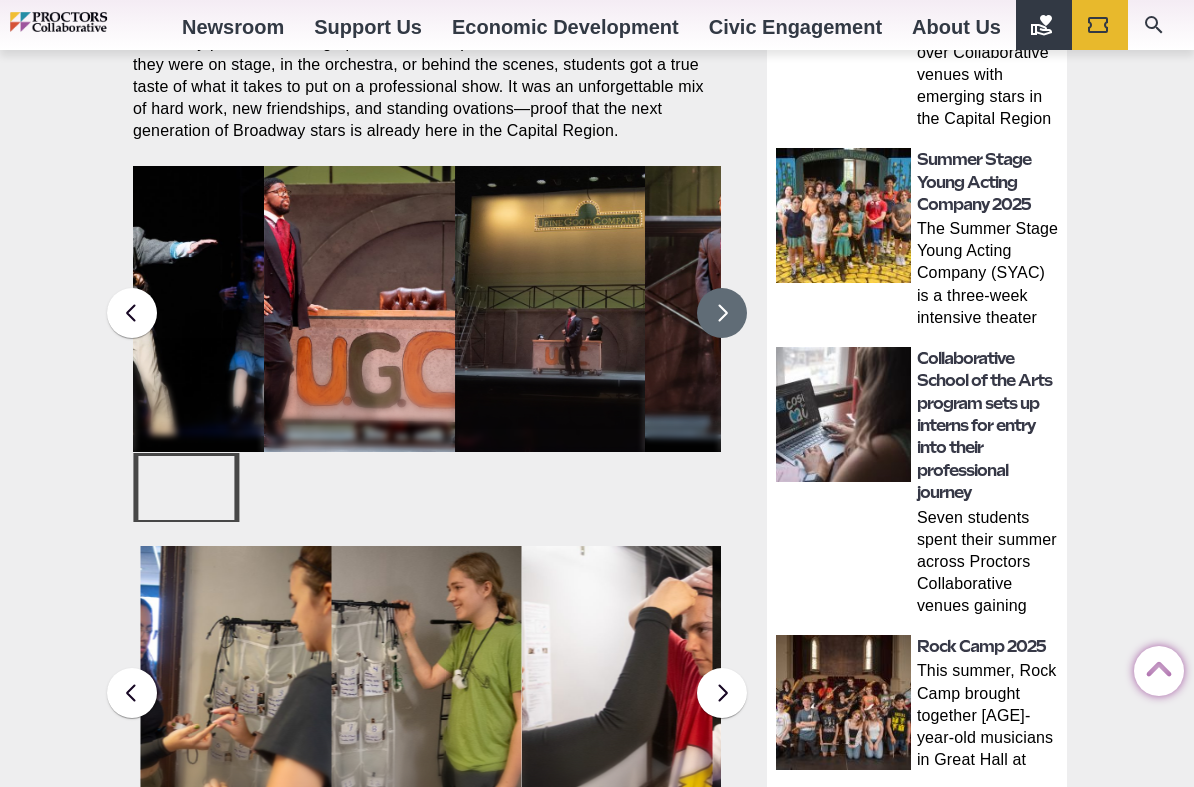 click at bounding box center [722, 313] 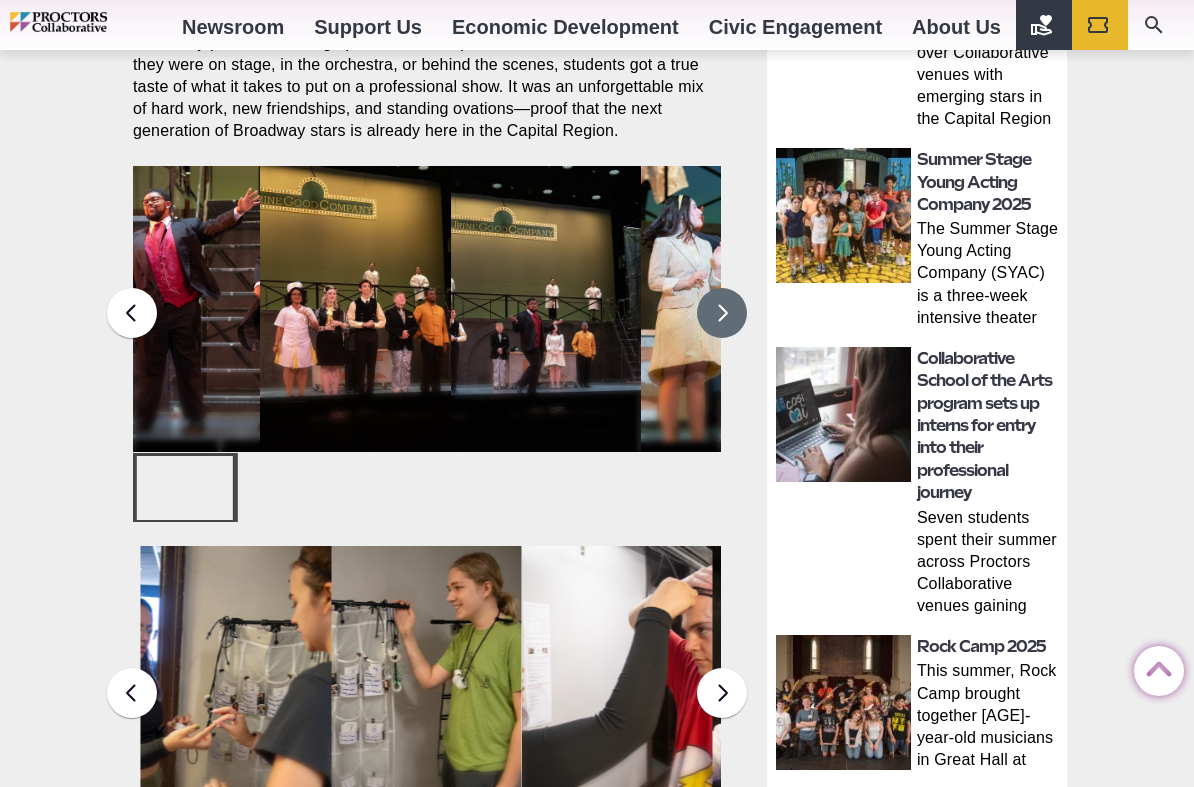 click at bounding box center (722, 313) 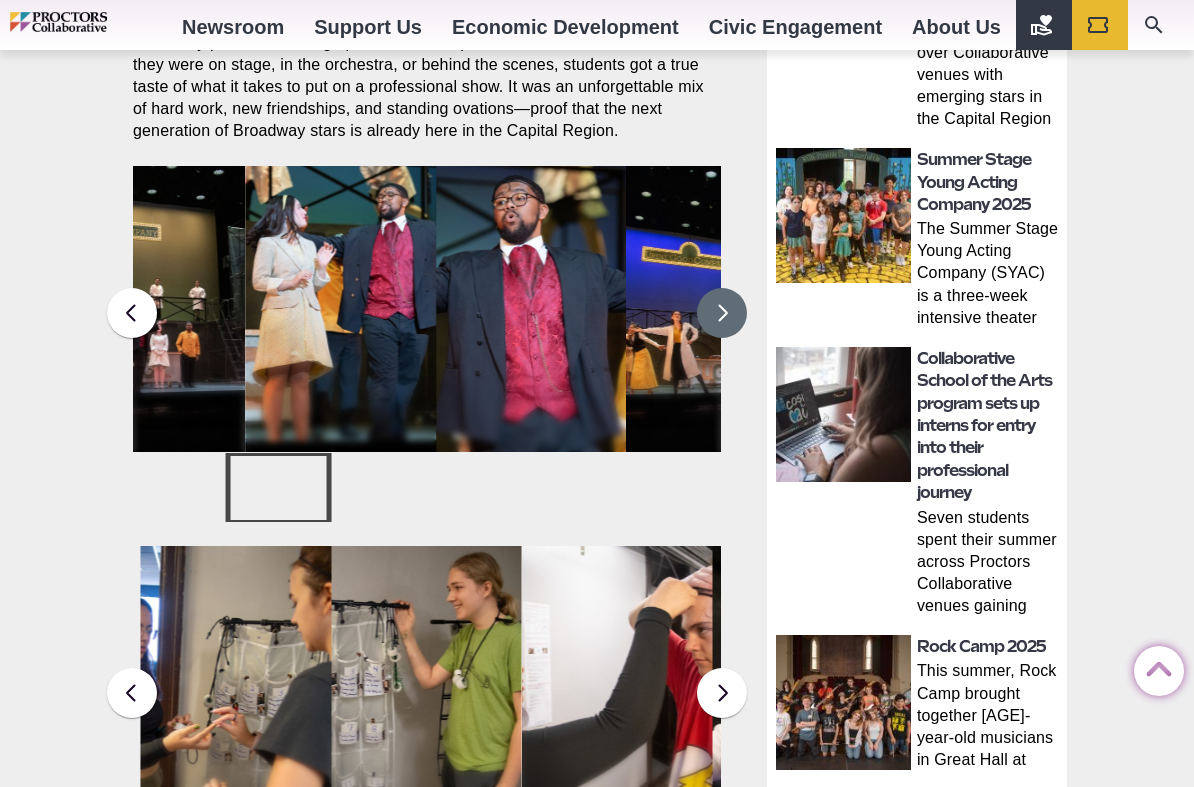 click at bounding box center [722, 313] 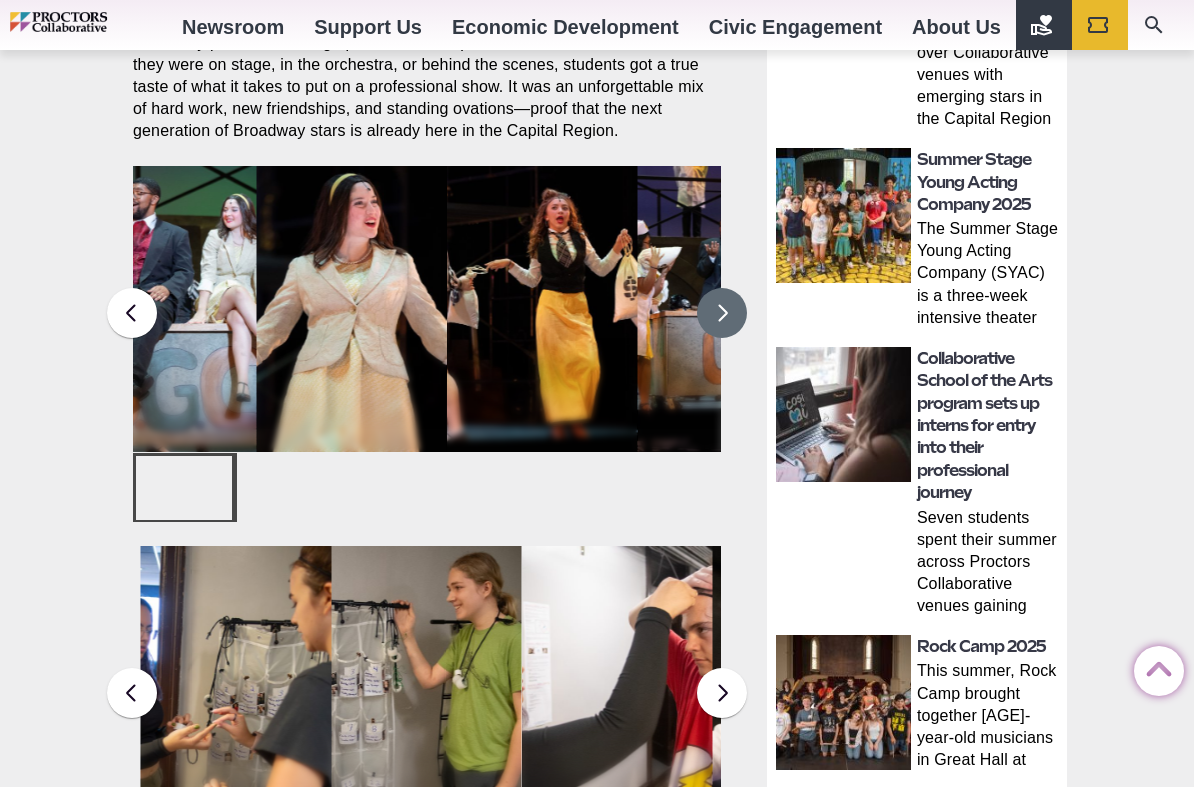 click at bounding box center [722, 313] 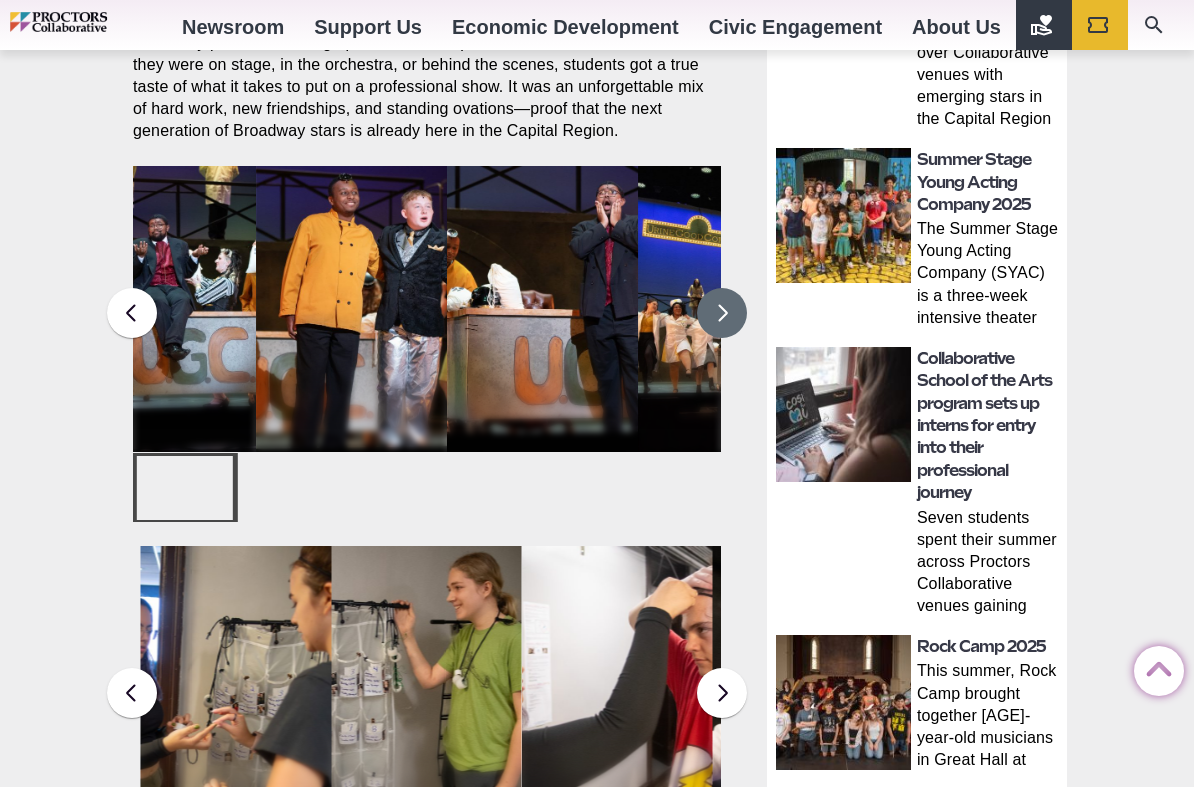 click at bounding box center [722, 313] 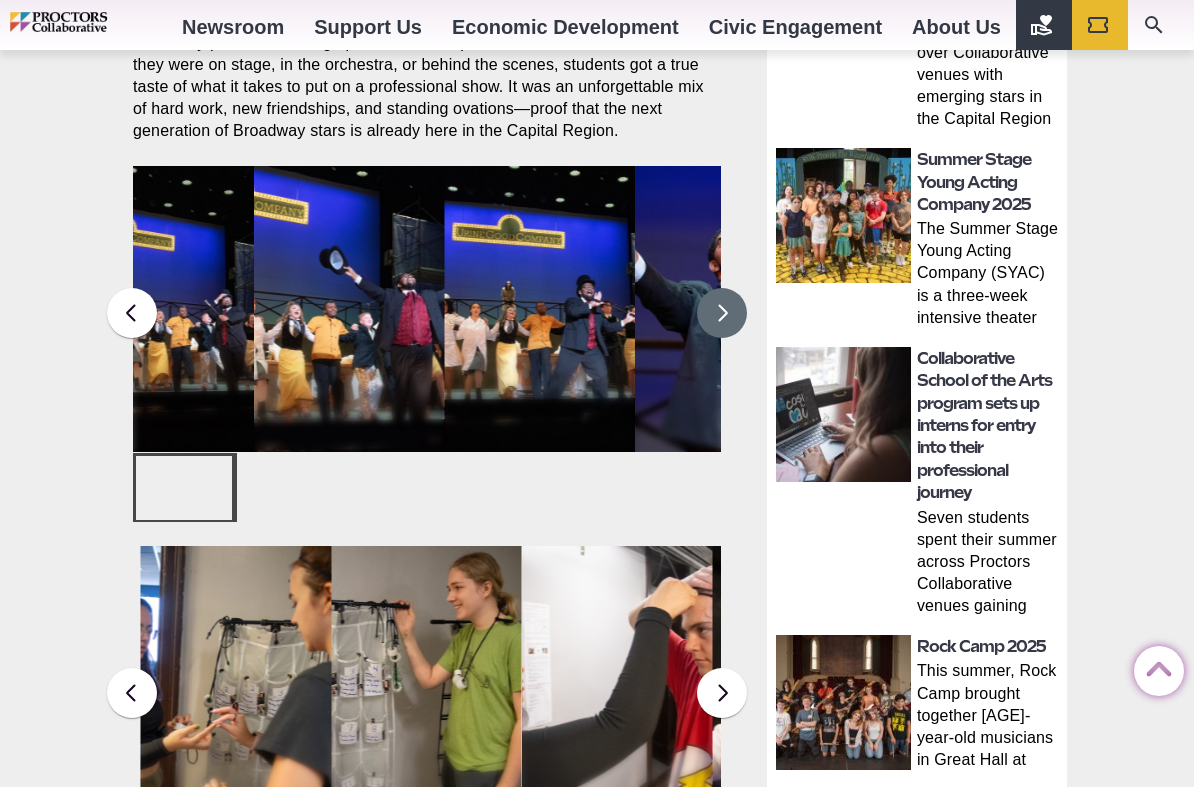 click at bounding box center [722, 313] 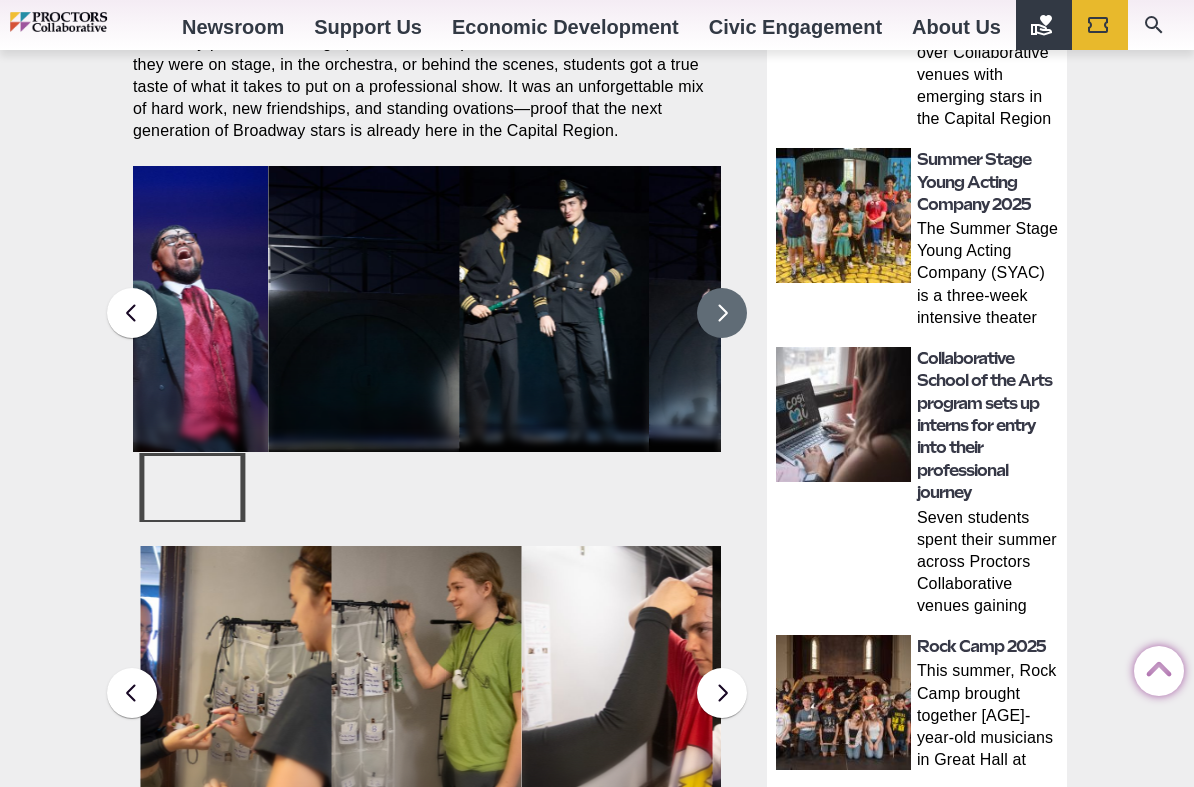 click at bounding box center (722, 313) 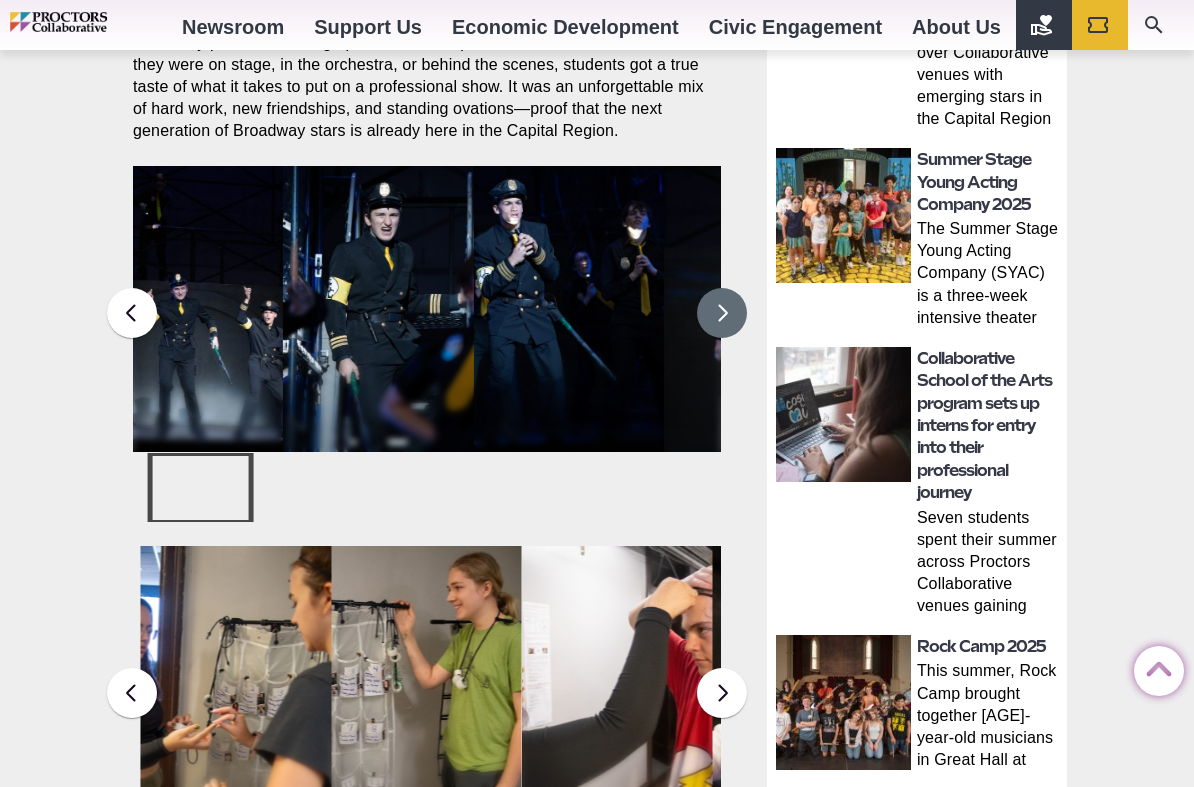 click at bounding box center [722, 313] 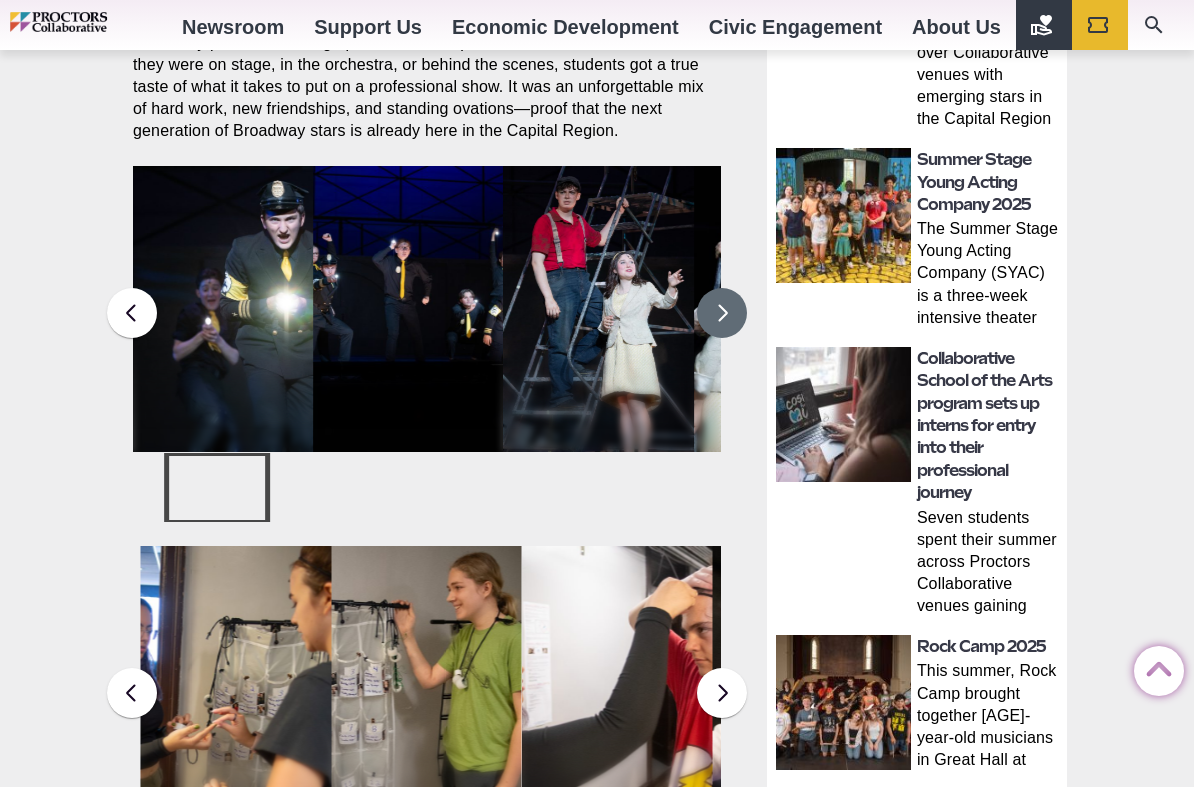 click at bounding box center (722, 313) 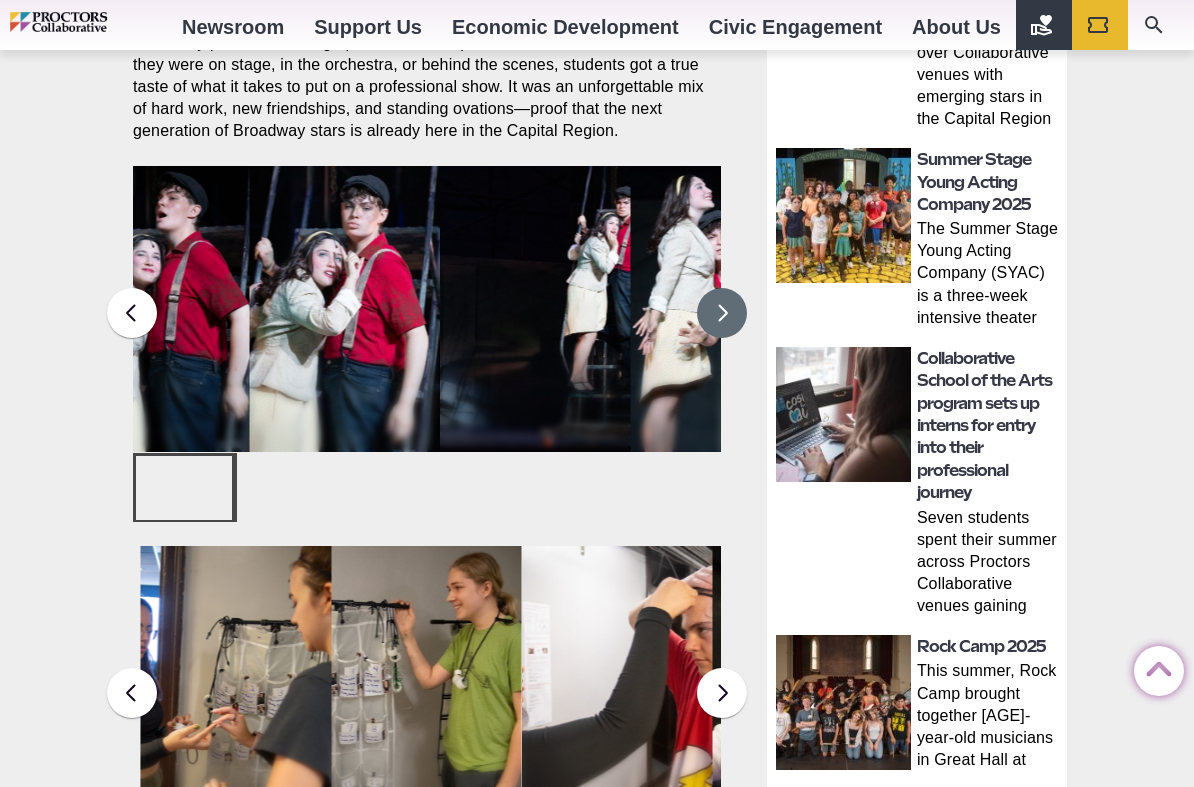 click at bounding box center (722, 313) 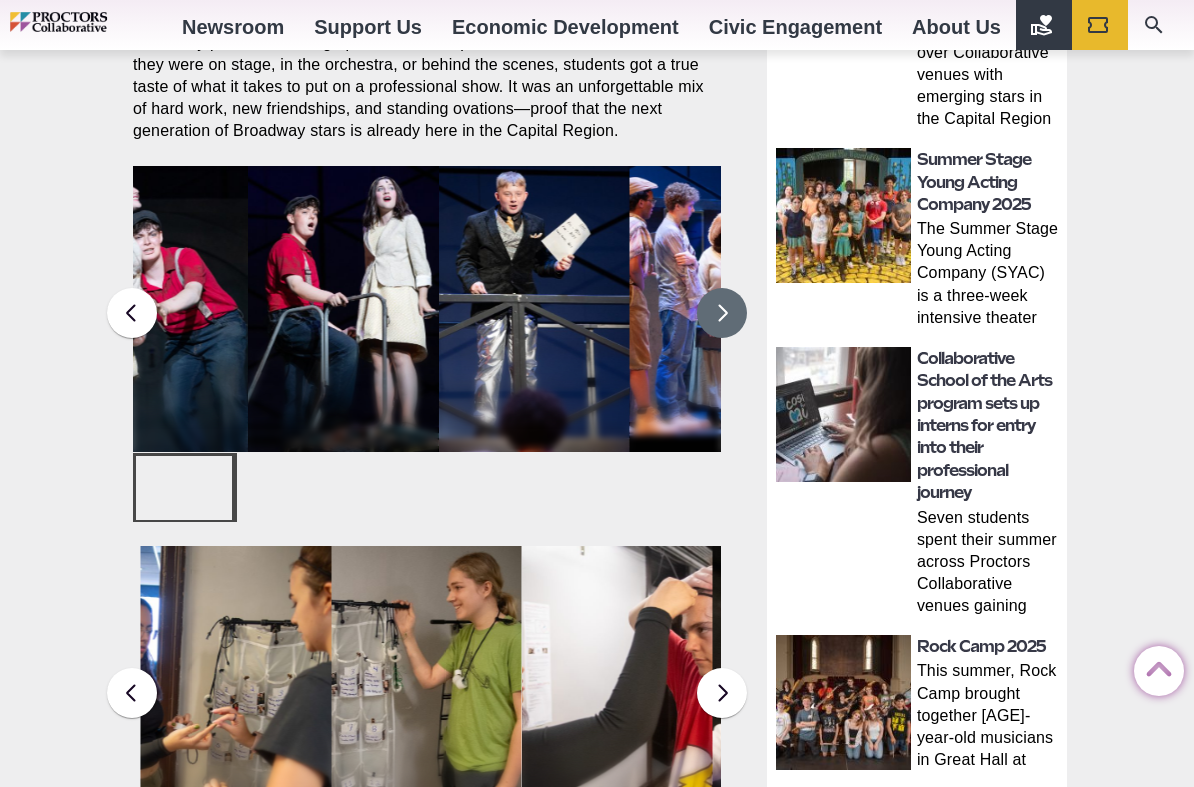 click on "Students in the Collaborative School of the Arts Broadway Camp perform during a dress reheatsal for “Urinetown” on the MainStage at Proctors on Thursday, [DATE]. Photo by [FIRST] [LAST] for Proctors Collaborative." at bounding box center (343, 340) 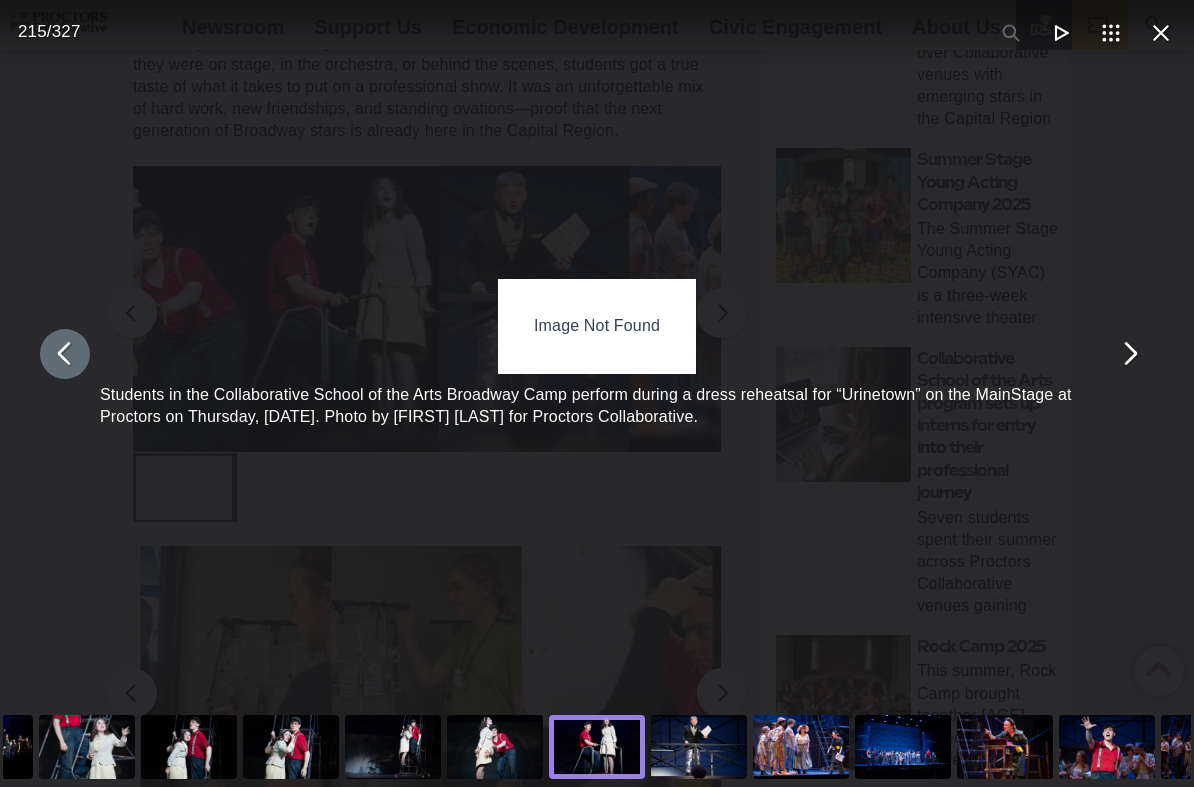 click at bounding box center [65, 354] 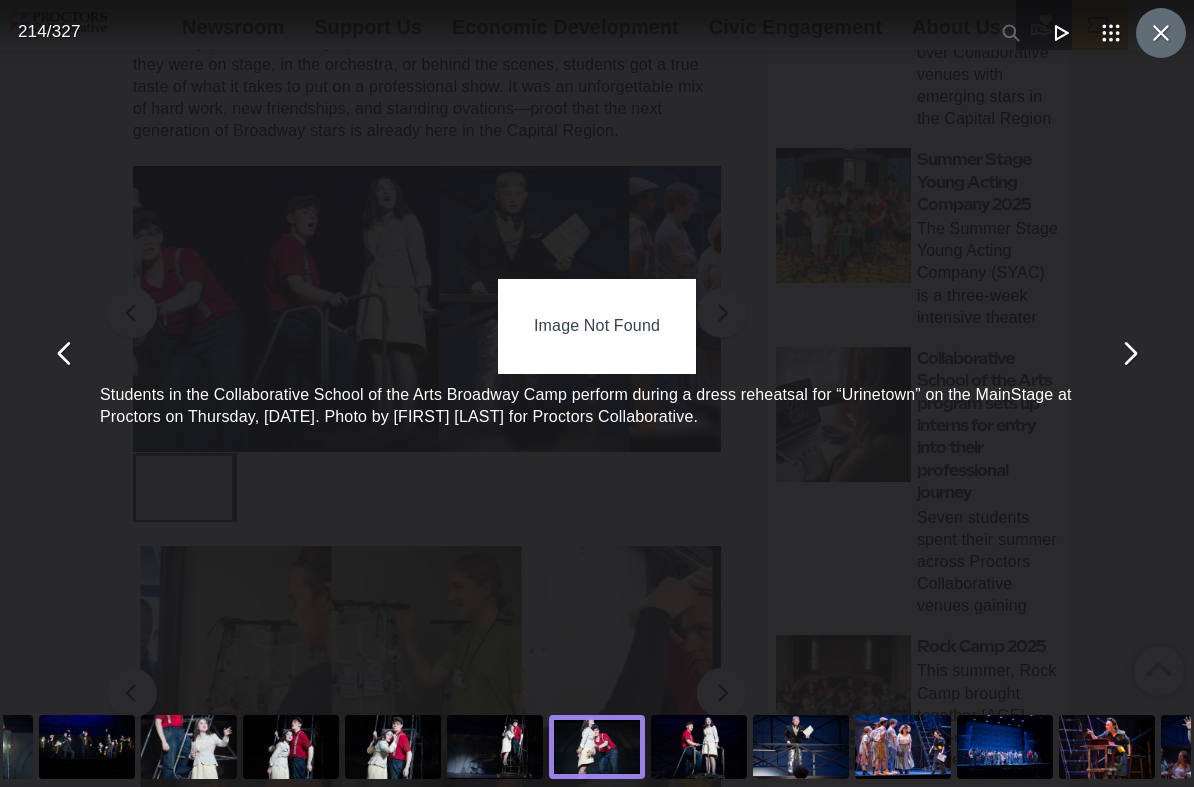 click at bounding box center (1161, 33) 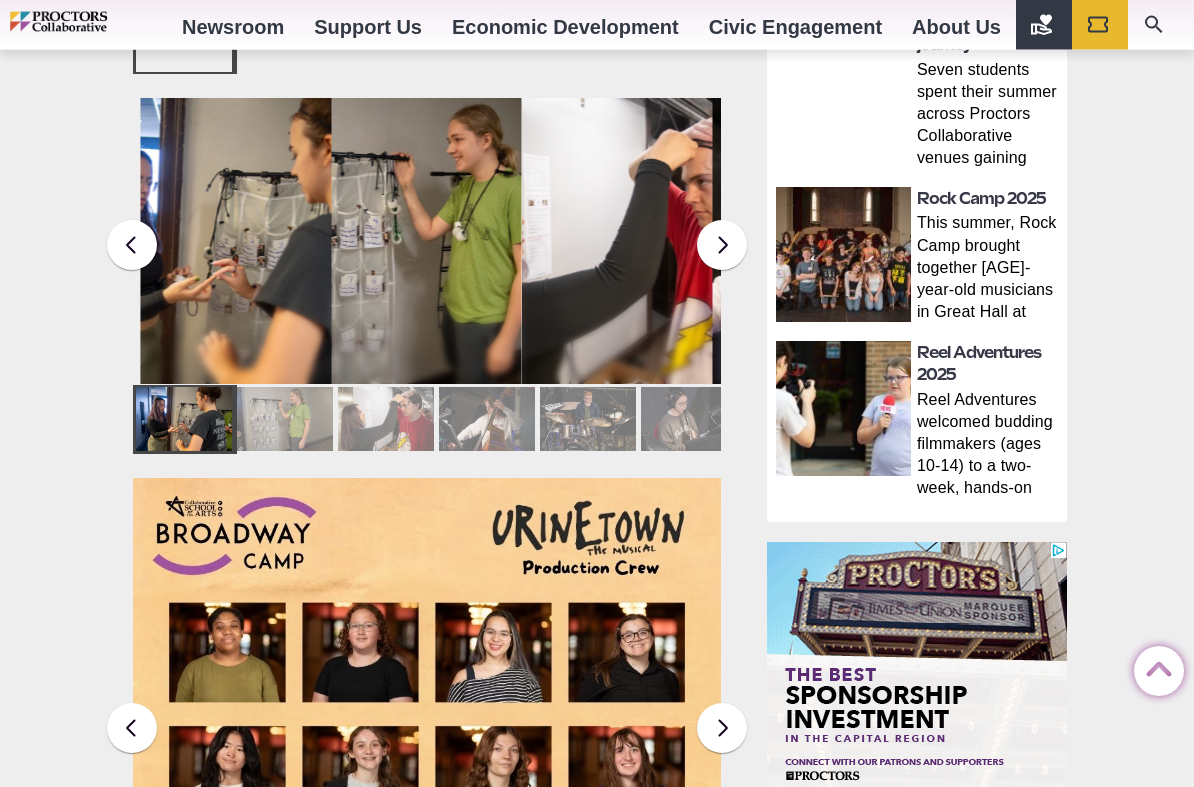 scroll, scrollTop: 1311, scrollLeft: 0, axis: vertical 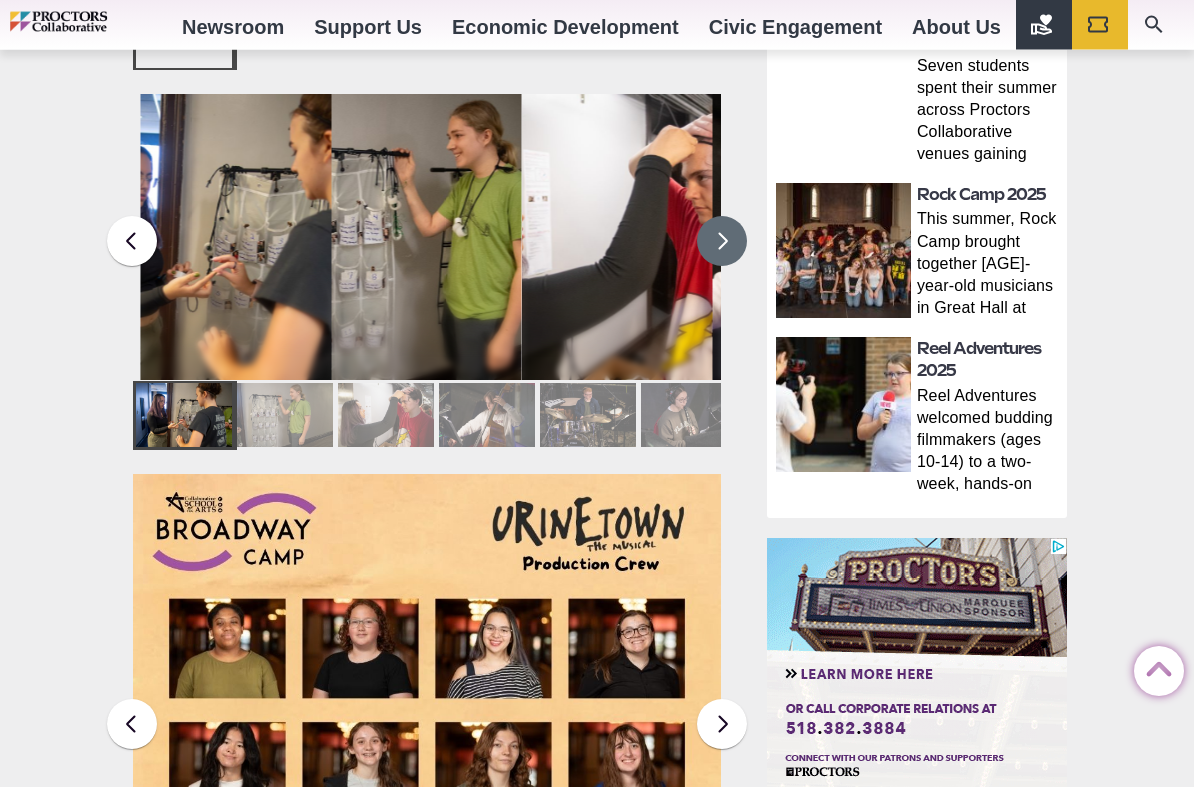 click at bounding box center [722, 242] 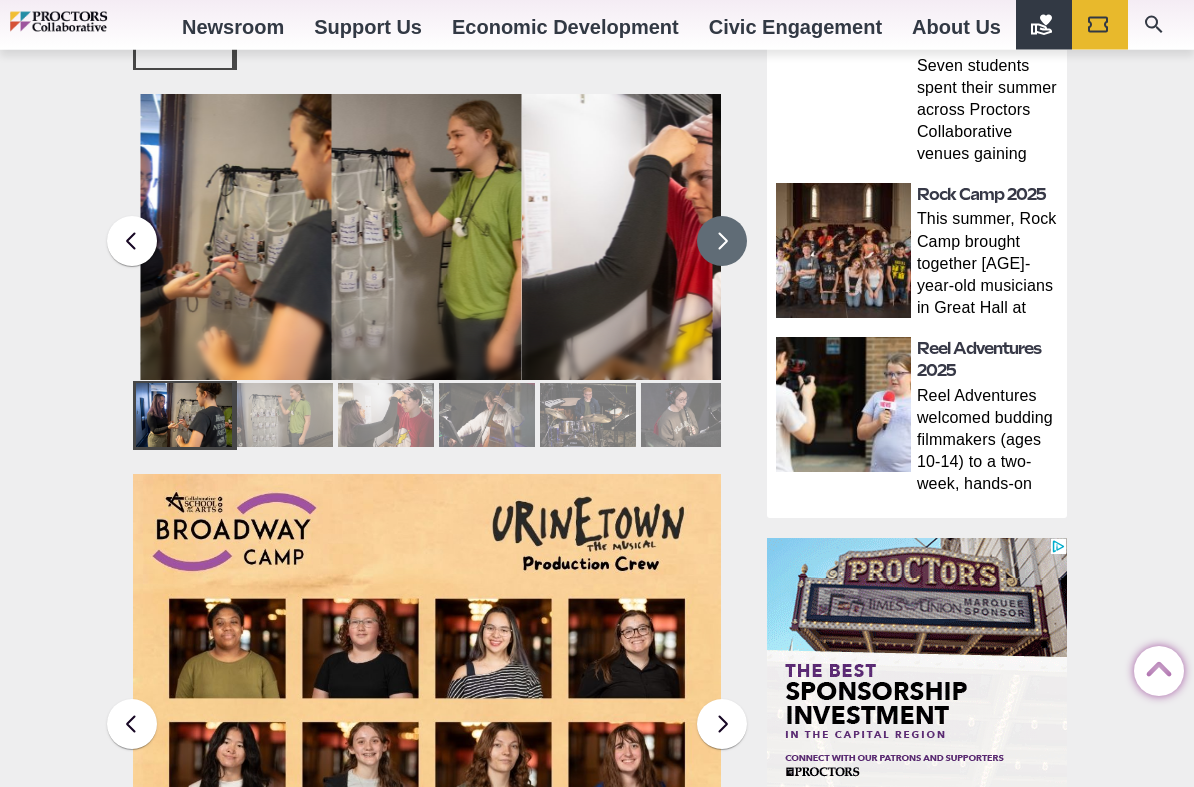 scroll, scrollTop: 1312, scrollLeft: 0, axis: vertical 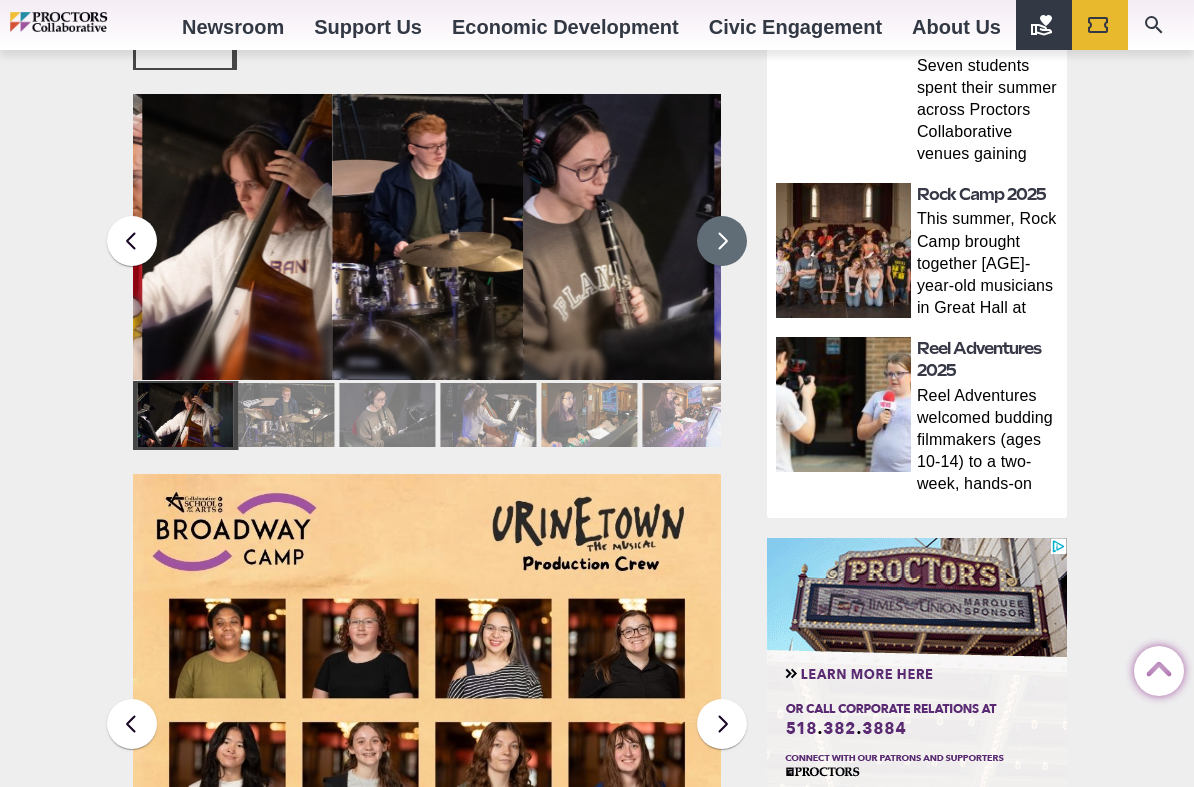 click at bounding box center (722, 241) 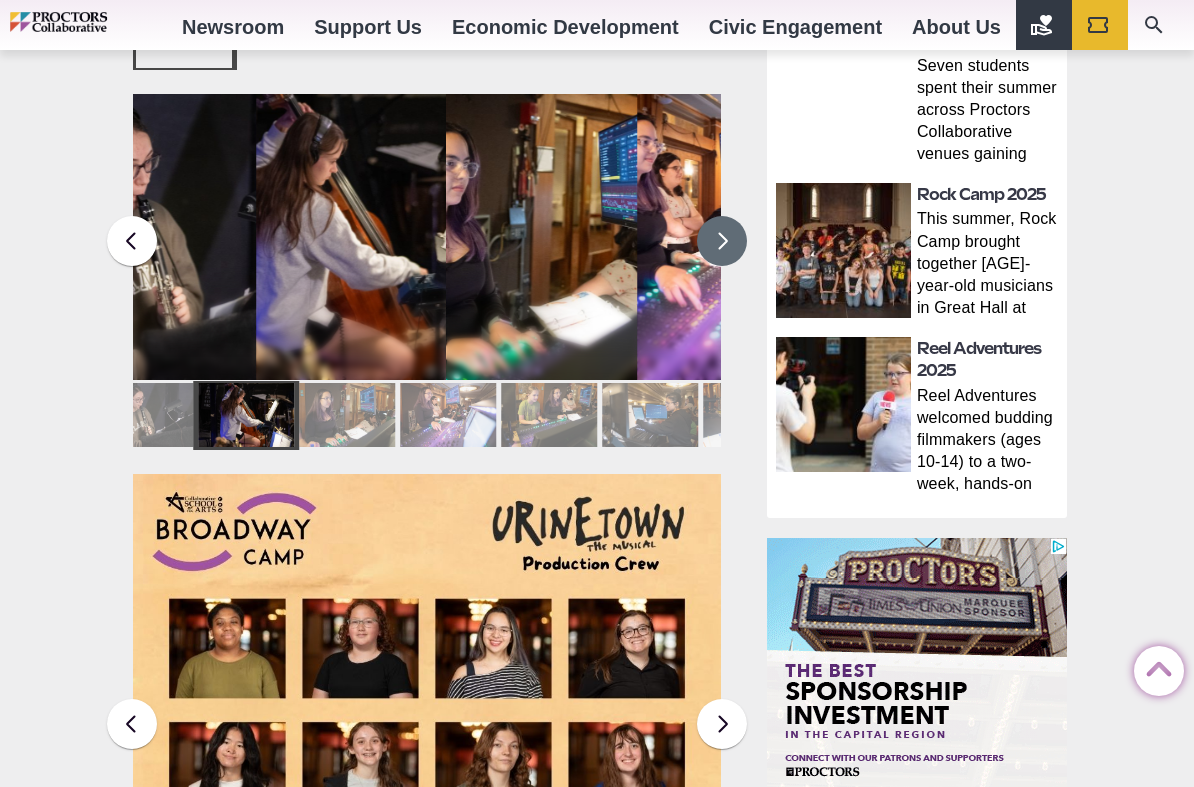 click at bounding box center (722, 241) 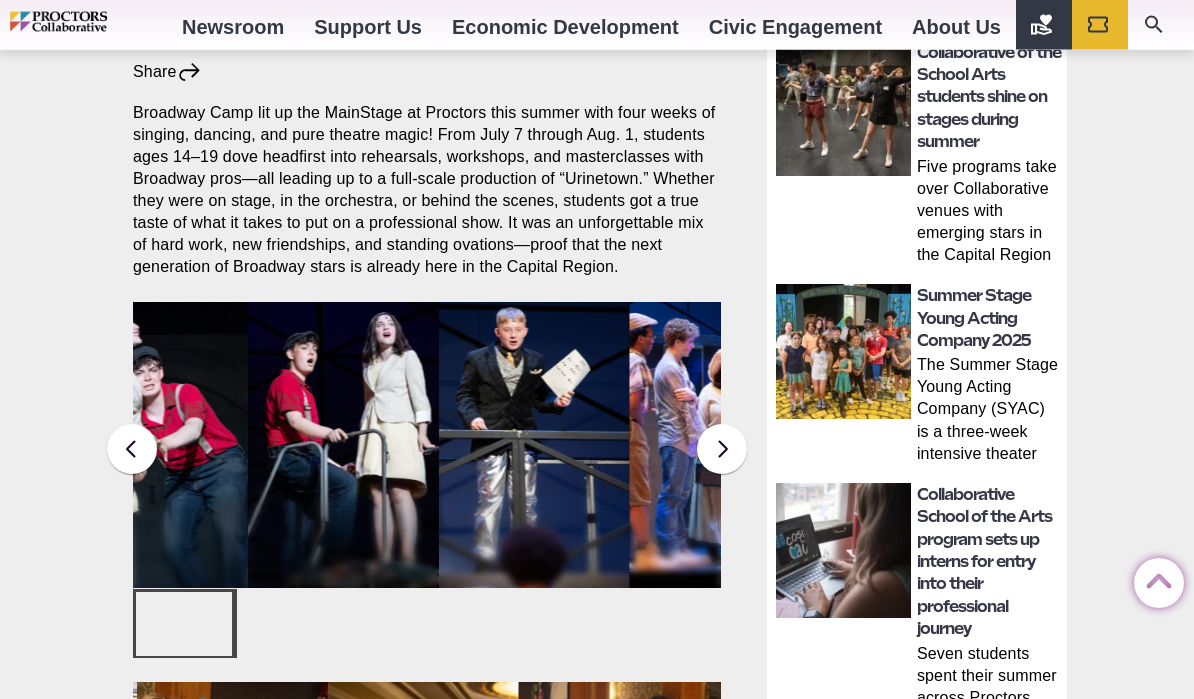 scroll, scrollTop: 701, scrollLeft: 0, axis: vertical 